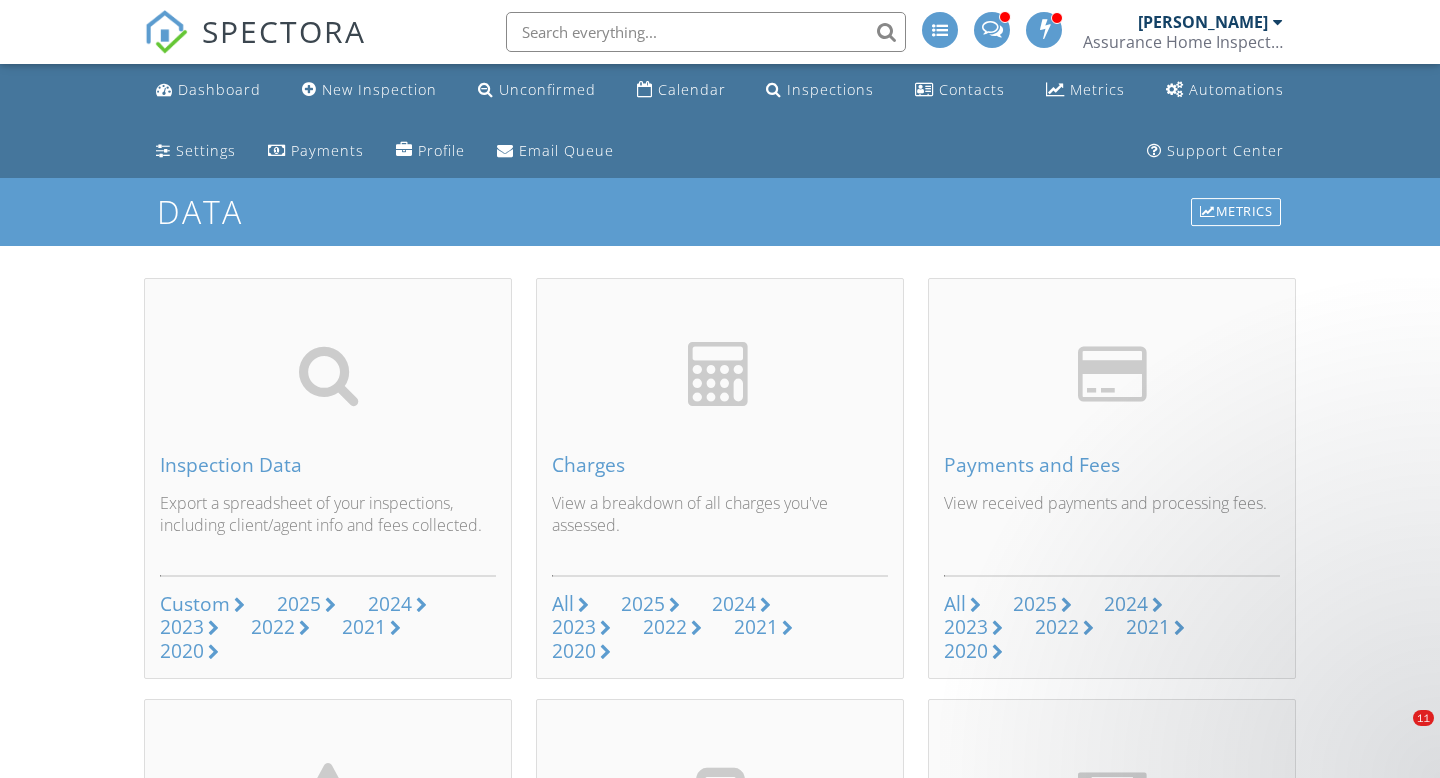 scroll, scrollTop: 0, scrollLeft: 0, axis: both 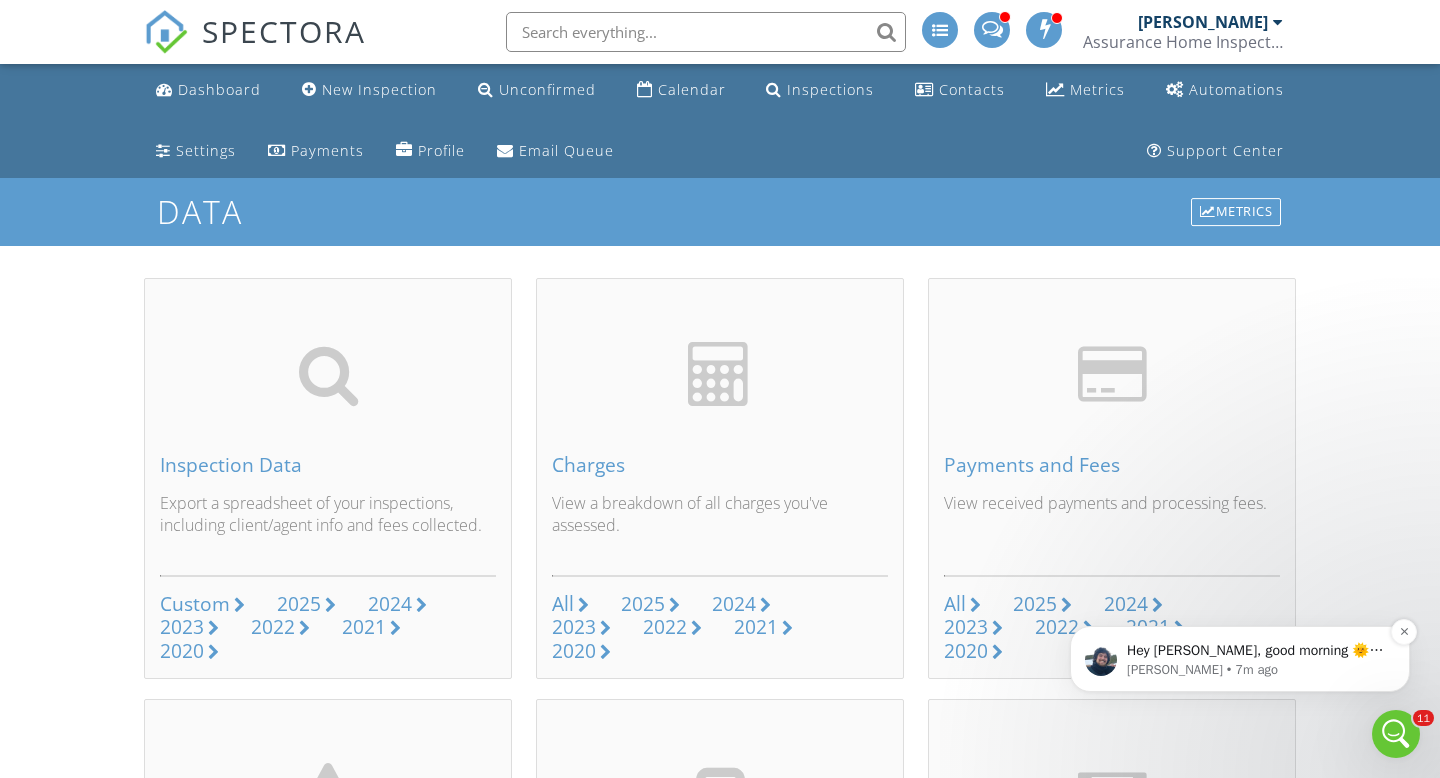 click on "Hey [PERSON_NAME], good morning 🌞   What is the name of the TC that you are looking into?" at bounding box center [1256, 651] 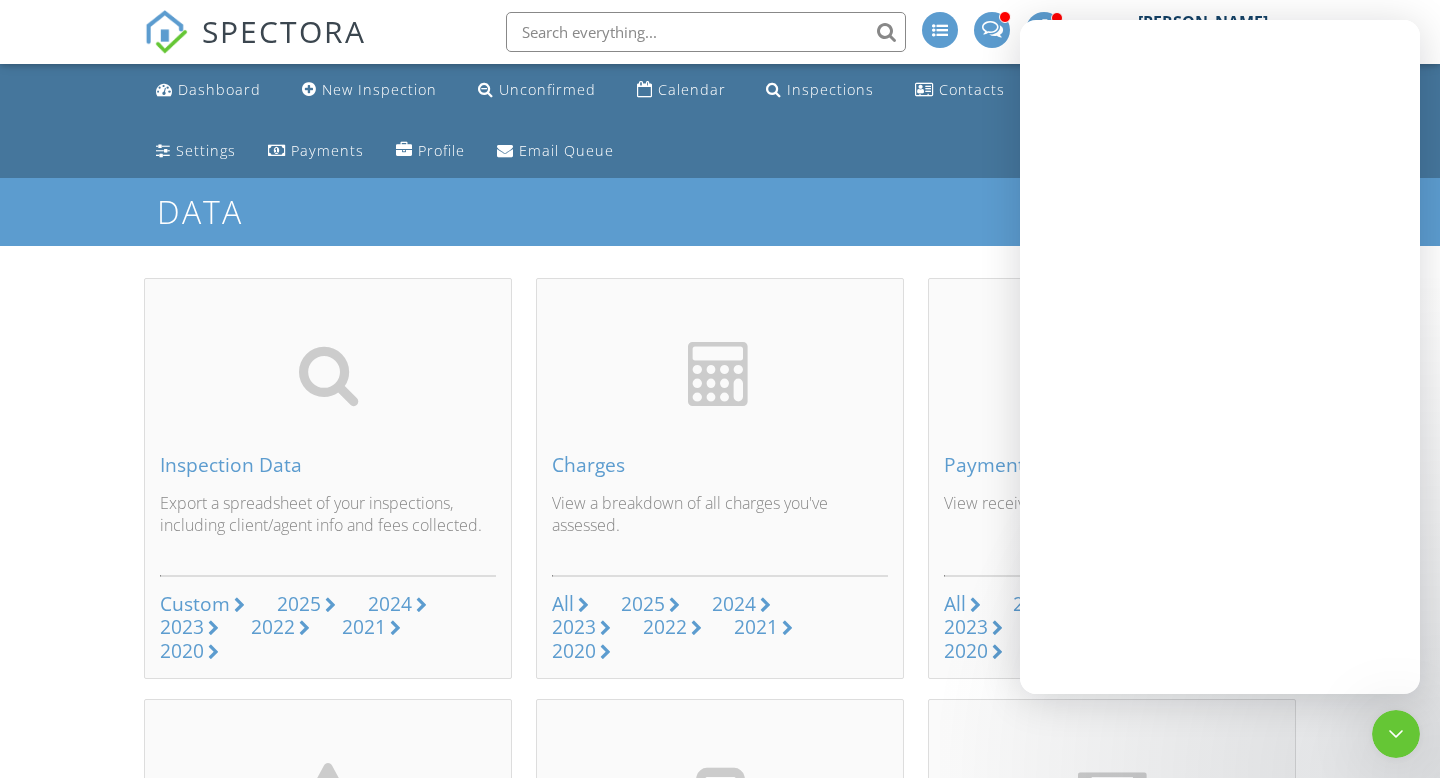 scroll, scrollTop: 0, scrollLeft: 0, axis: both 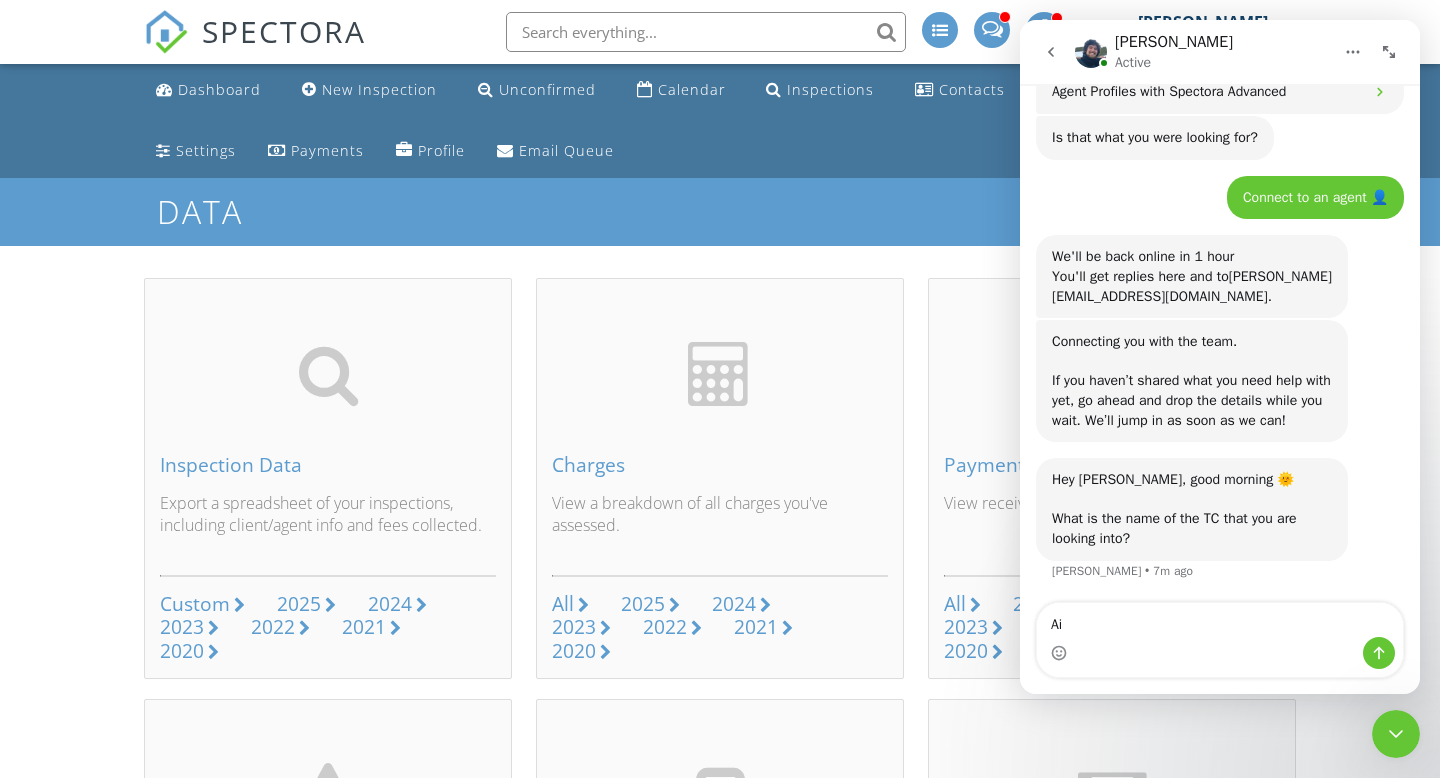 type on "A" 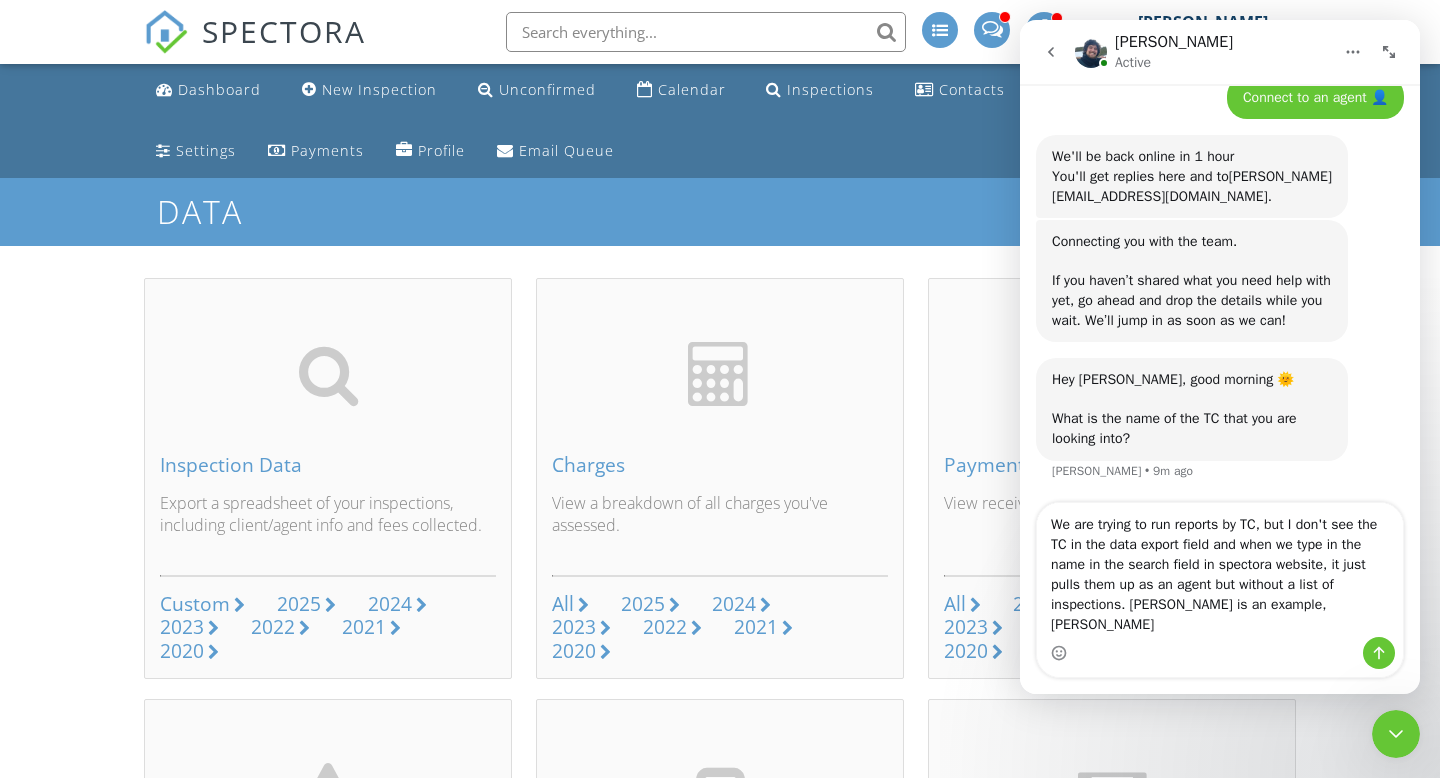 scroll, scrollTop: 1501, scrollLeft: 0, axis: vertical 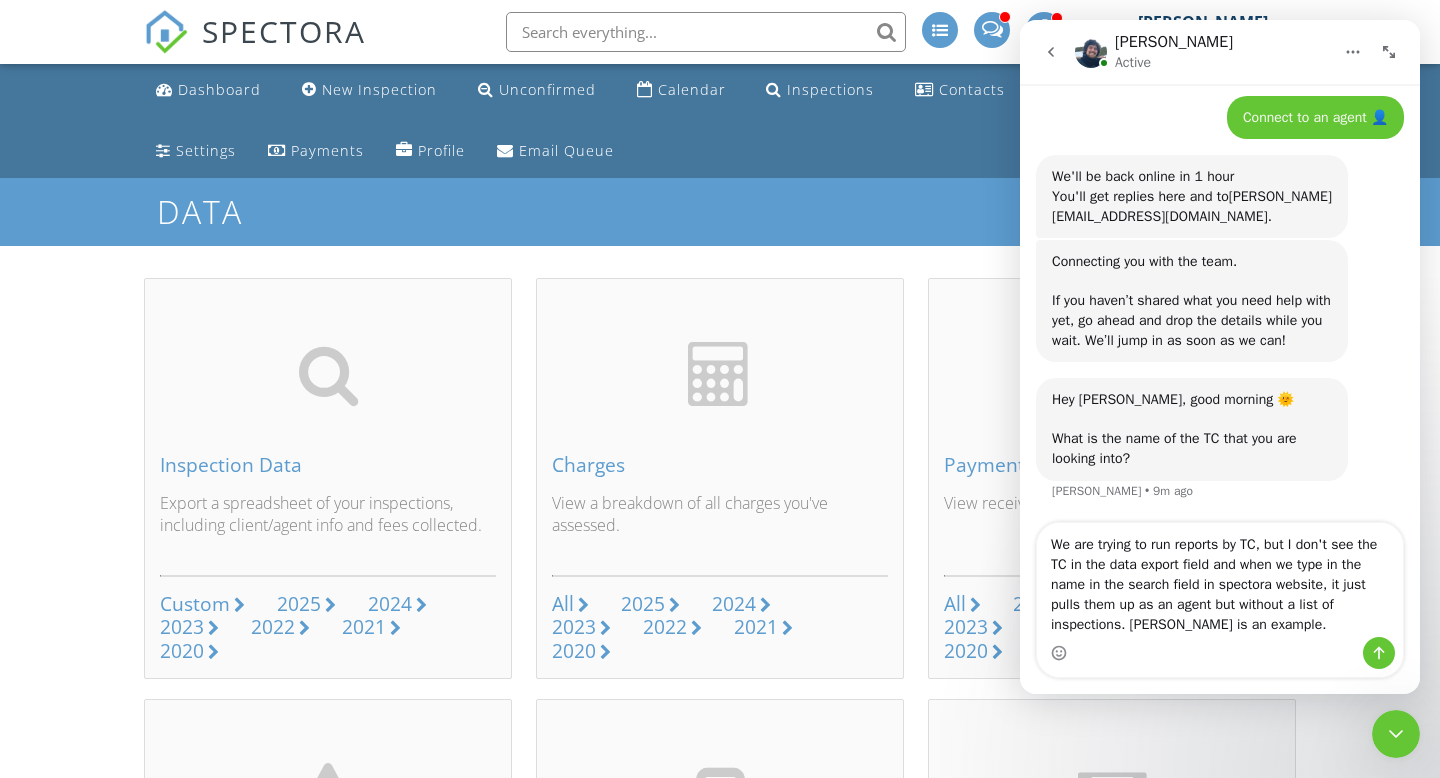 type on "We are trying to run reports by TC, but I don't see the TC in the data export field and when we type in the name in the search field in spectora website, it just pulls them up as an agent but without a list of inspections. Jennifer Covington is an example." 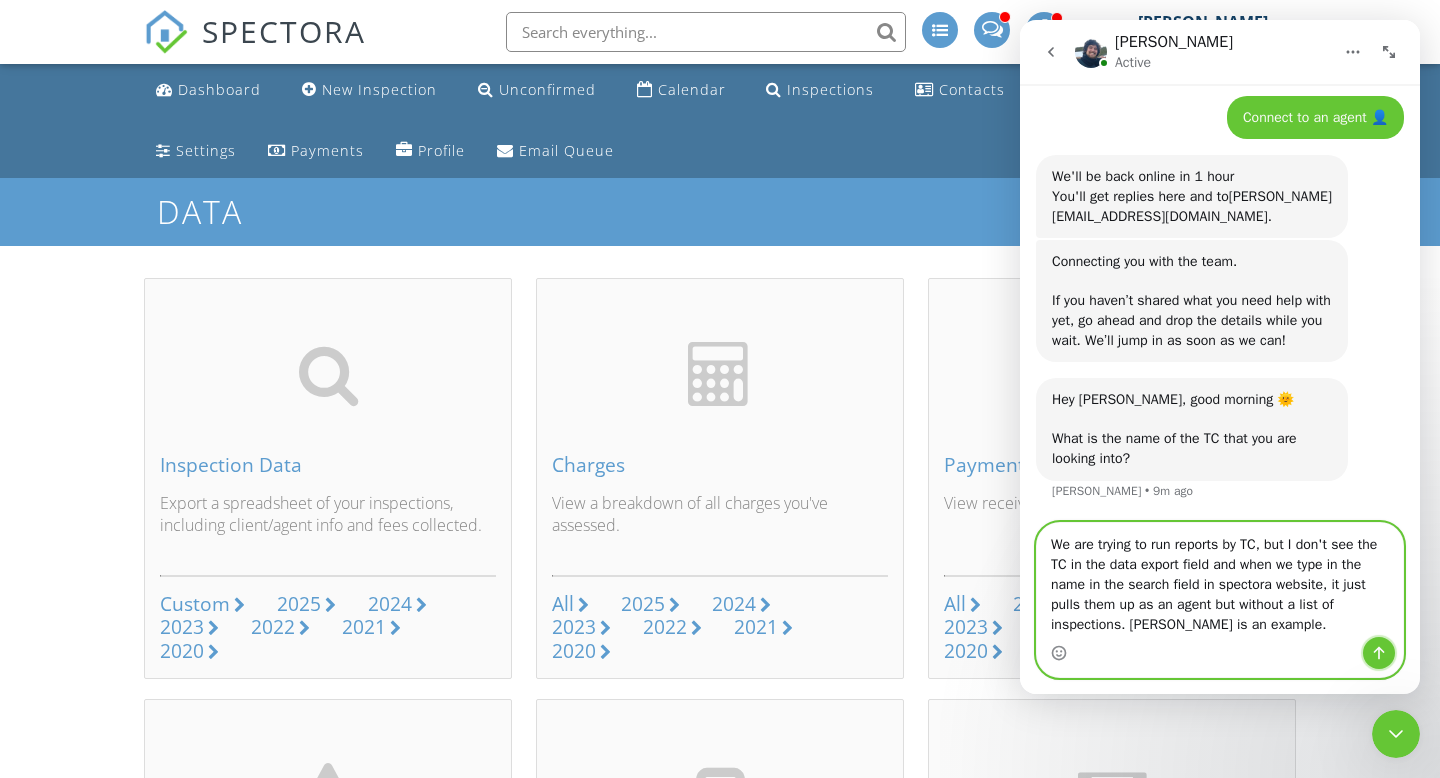 click 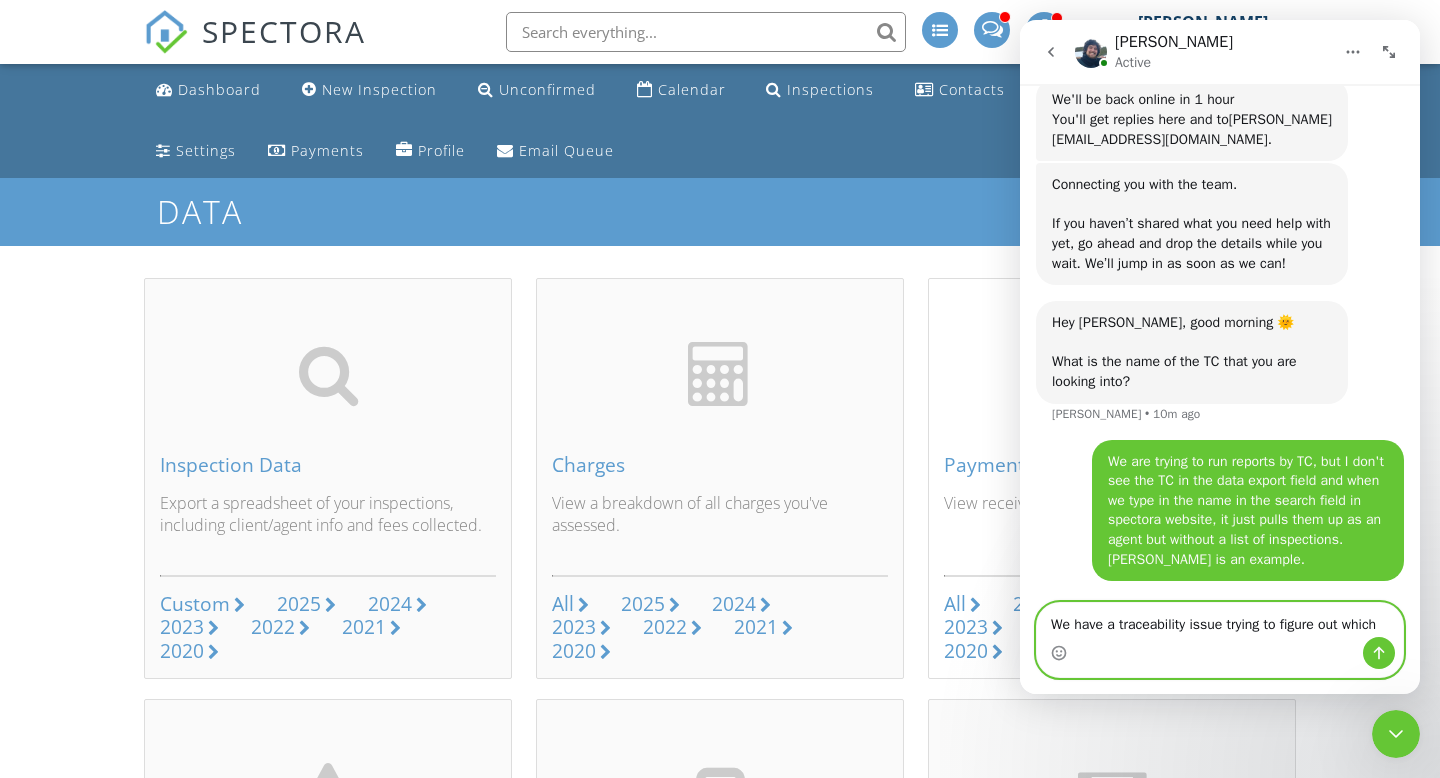 scroll, scrollTop: 1618, scrollLeft: 0, axis: vertical 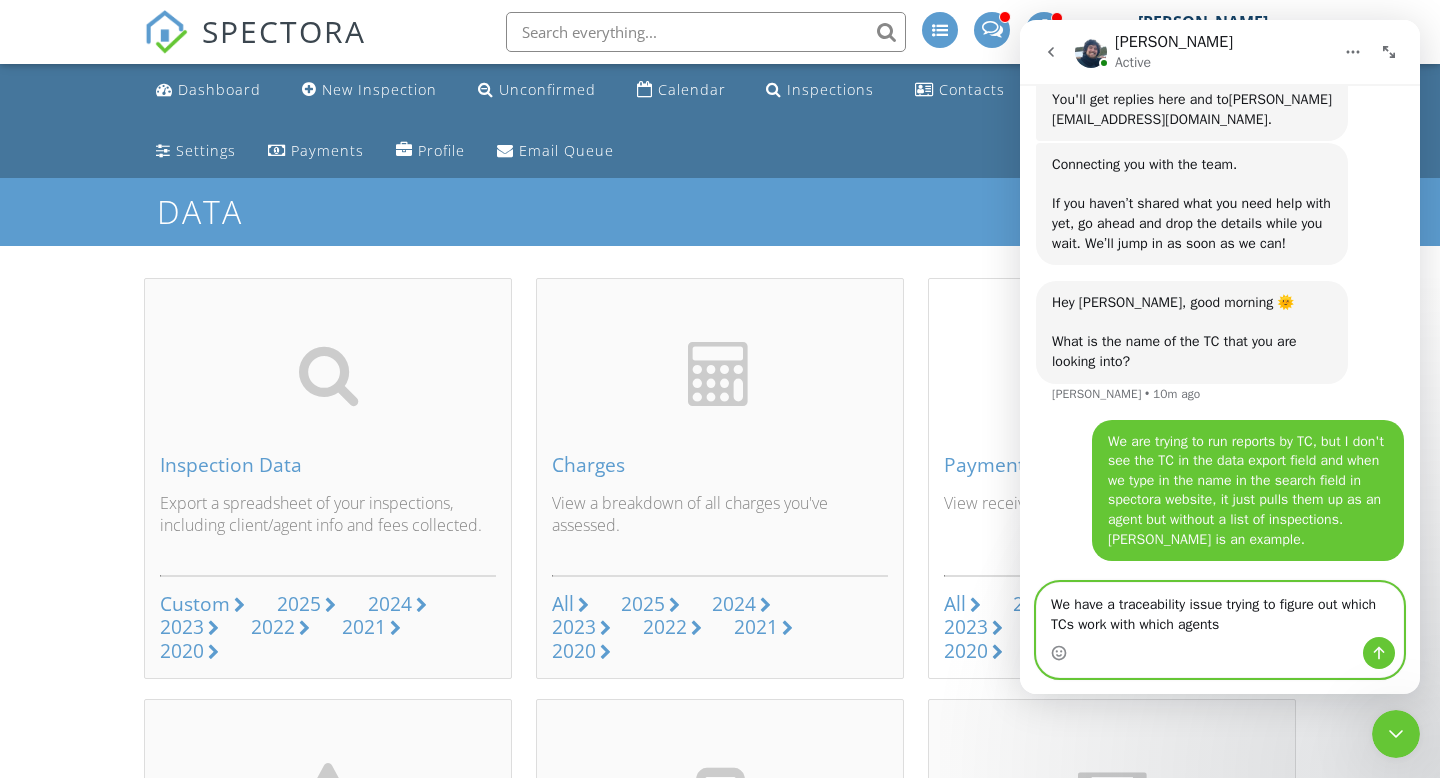 type on "We have a traceability issue trying to figure out which TCs work with which agents." 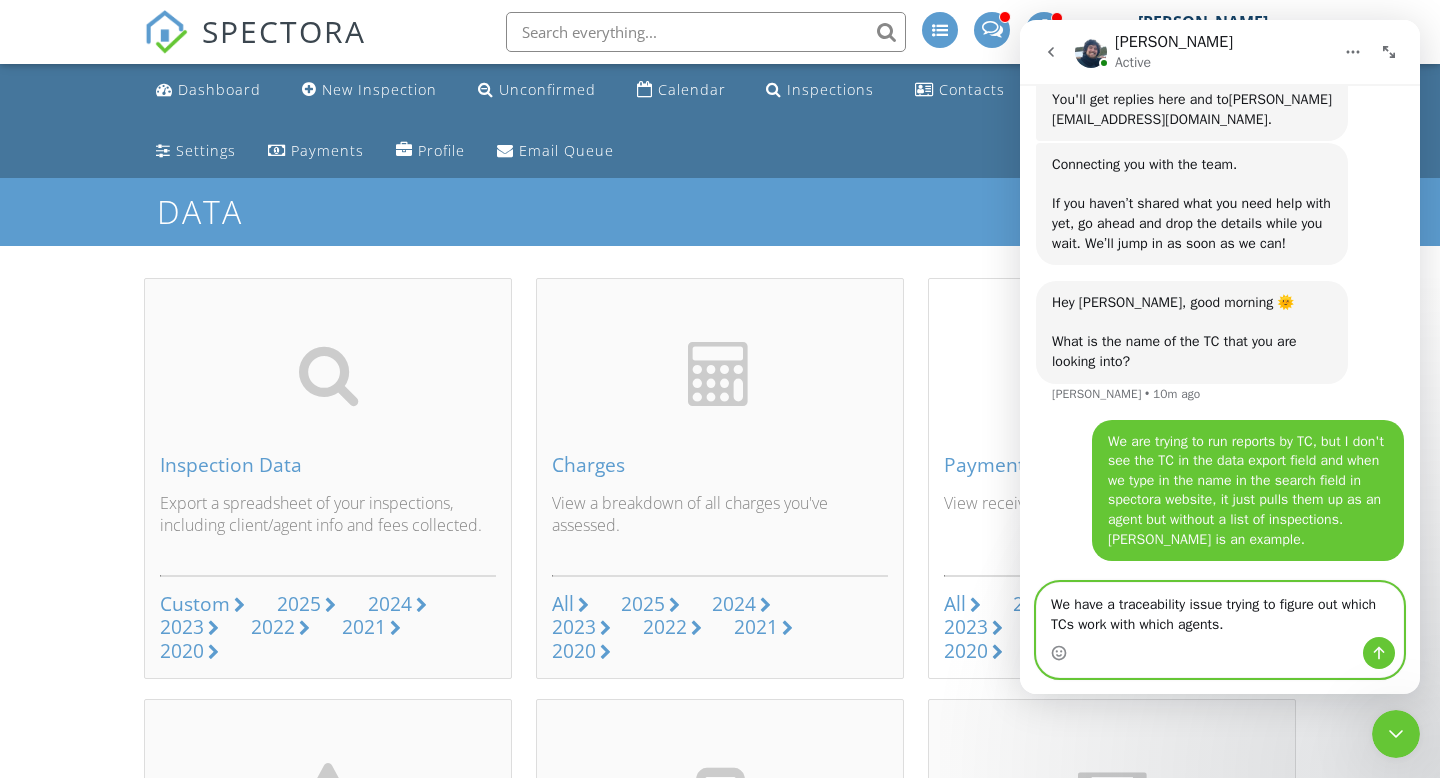 type 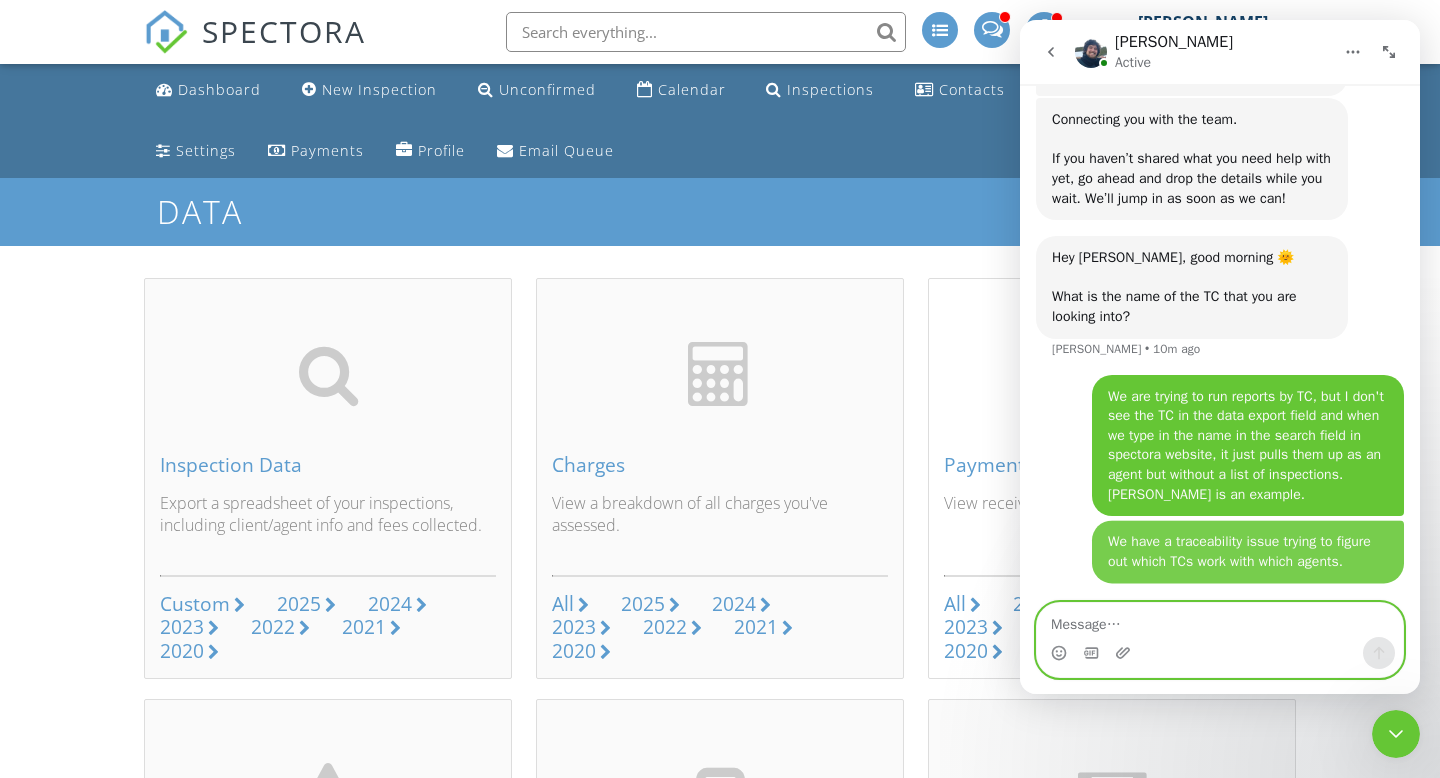 scroll, scrollTop: 1663, scrollLeft: 0, axis: vertical 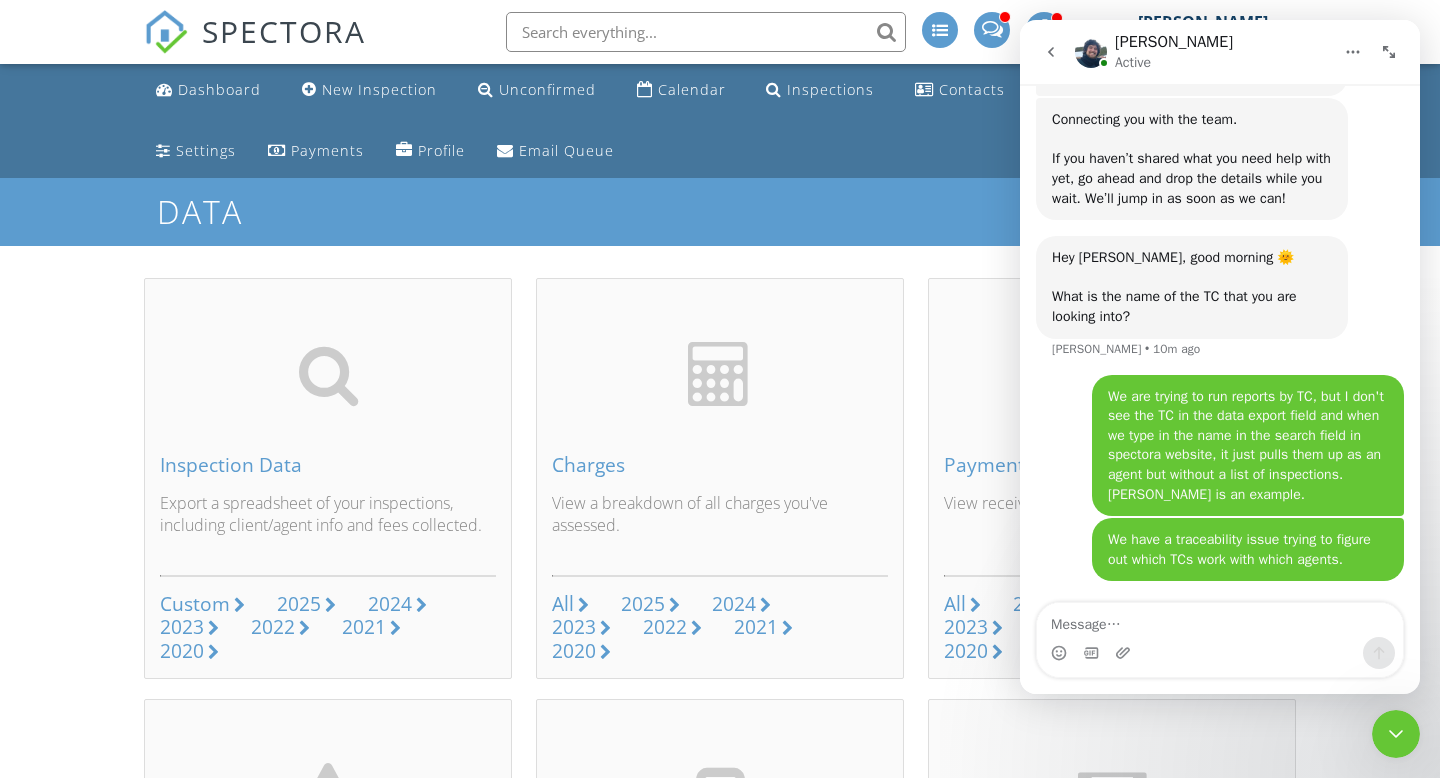 click 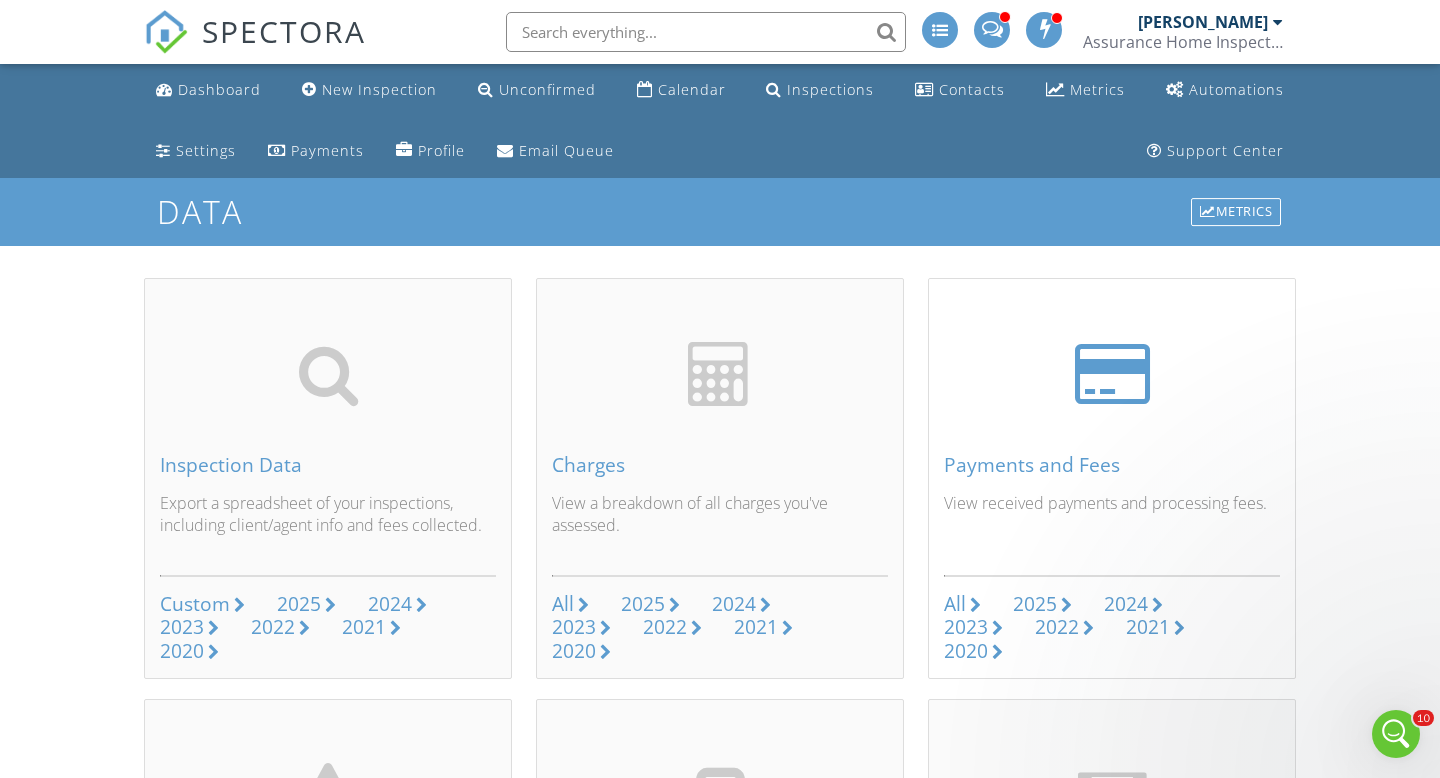 scroll, scrollTop: 0, scrollLeft: 0, axis: both 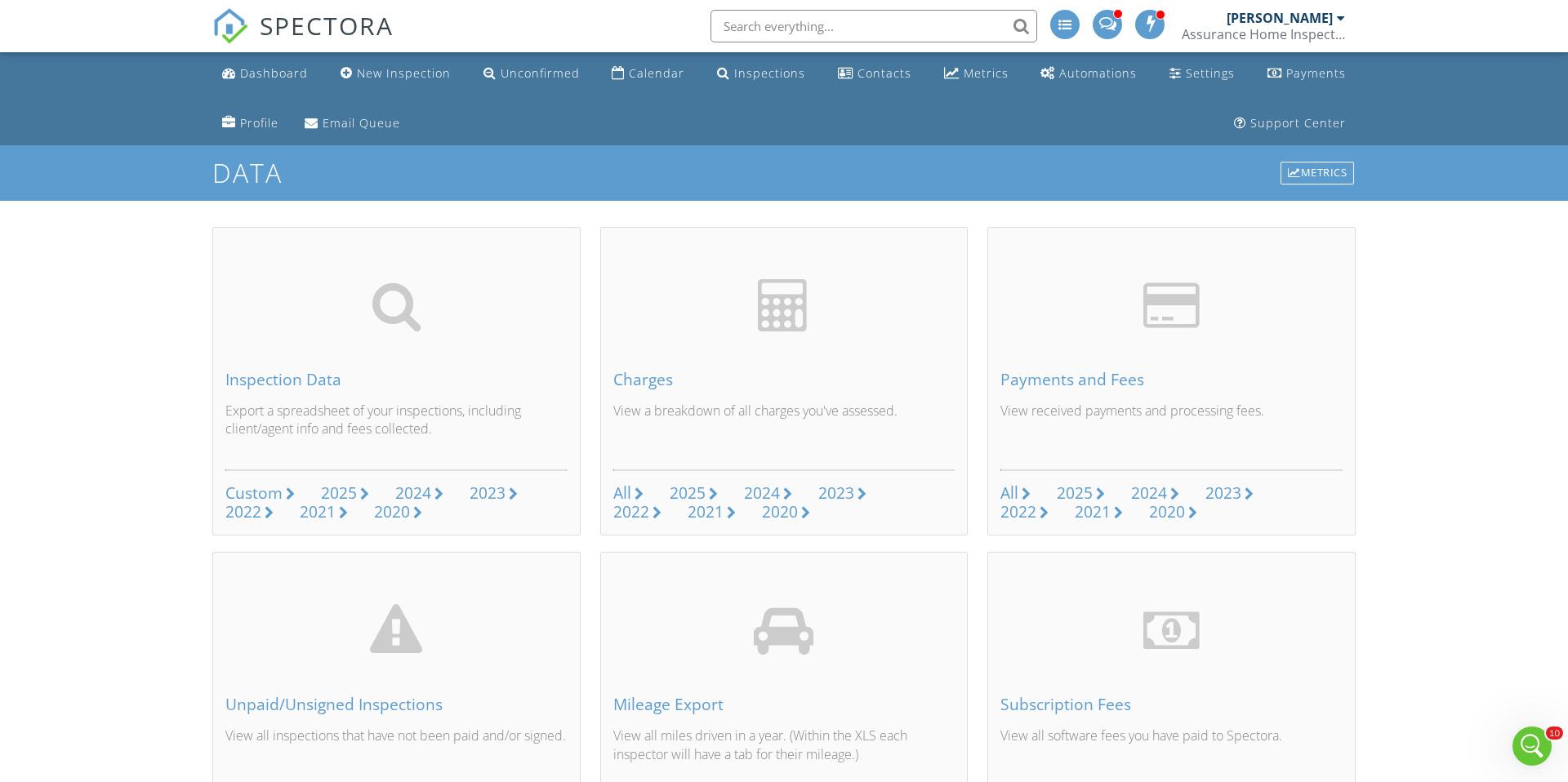 click at bounding box center (1341, 18) 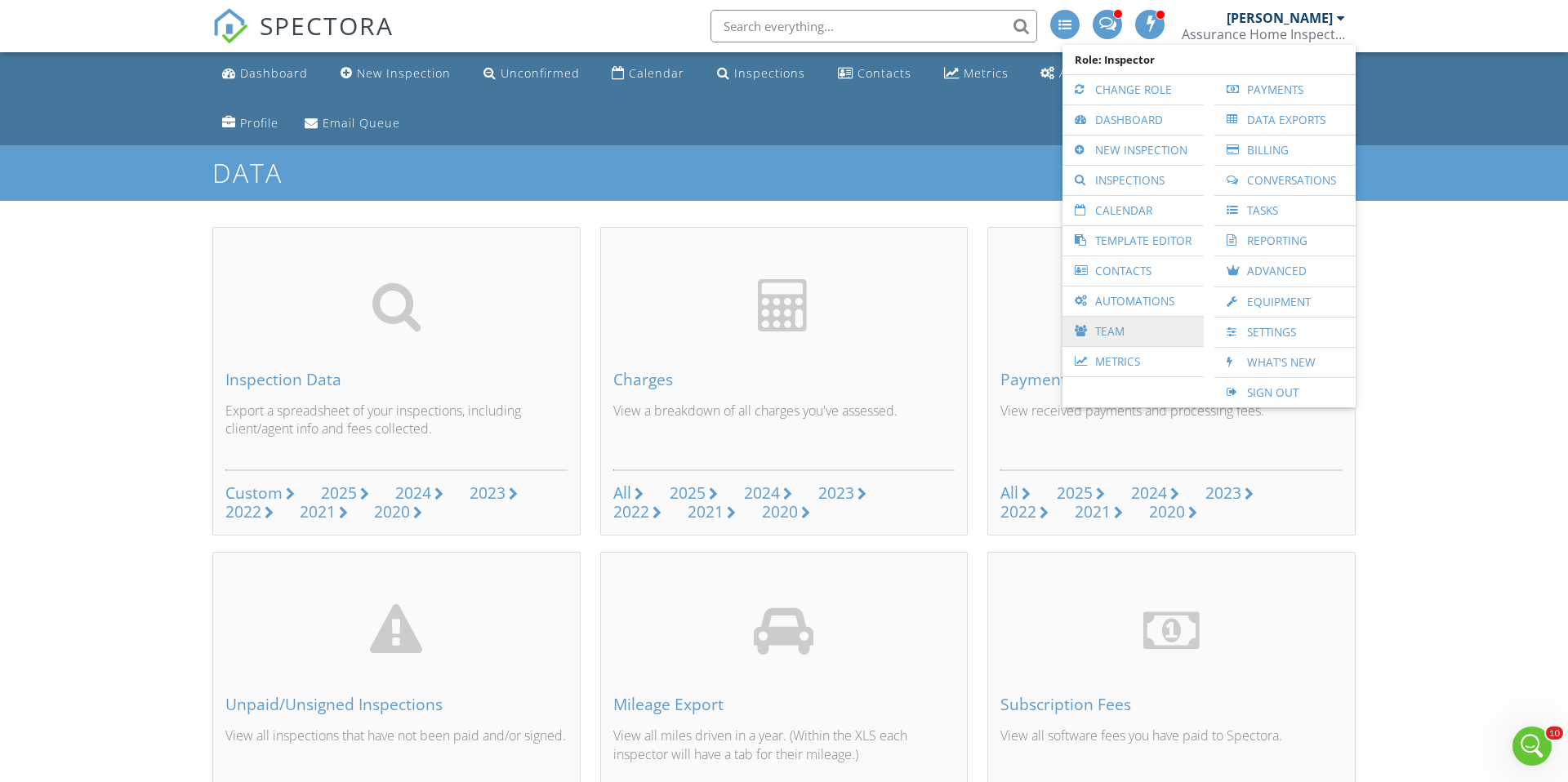 click on "Team" at bounding box center (1133, 331) 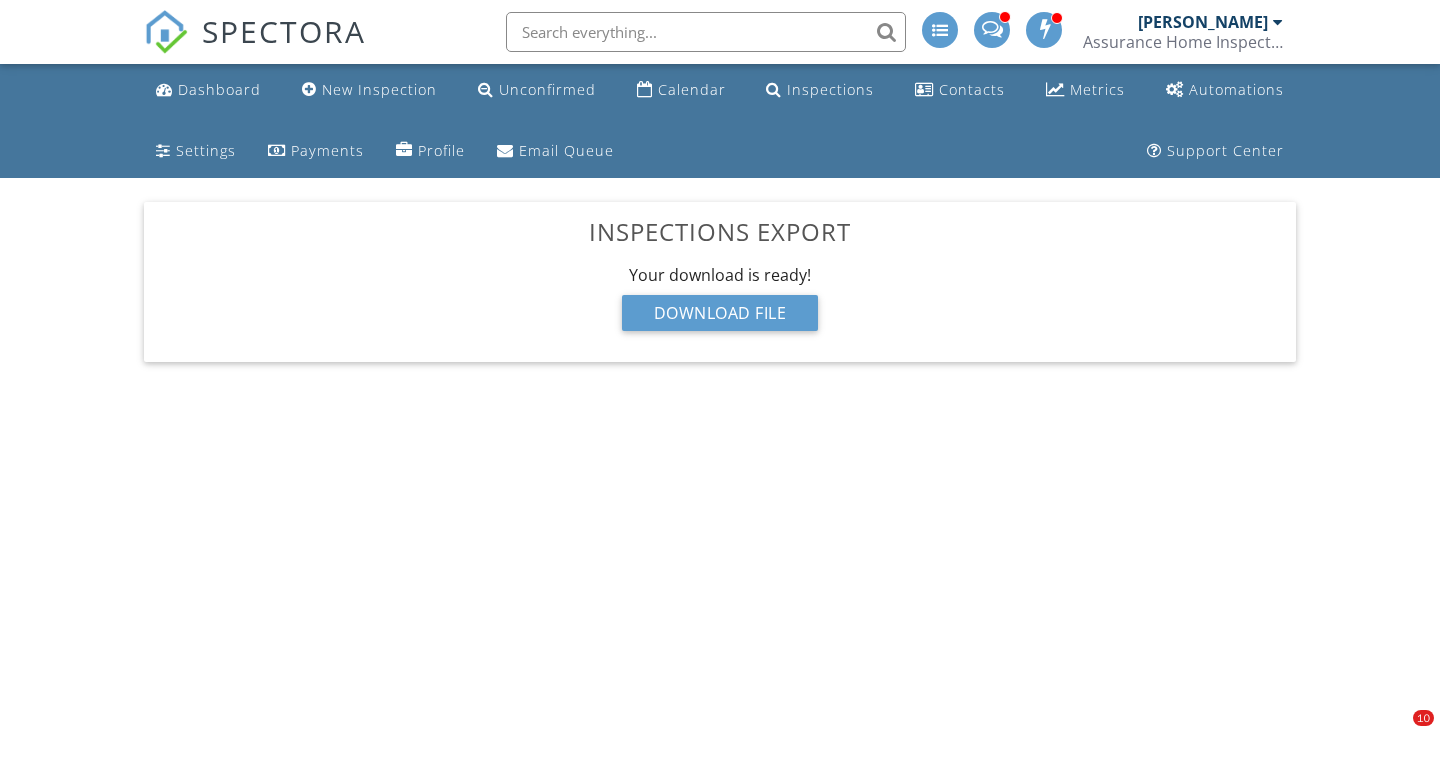 scroll, scrollTop: 0, scrollLeft: 0, axis: both 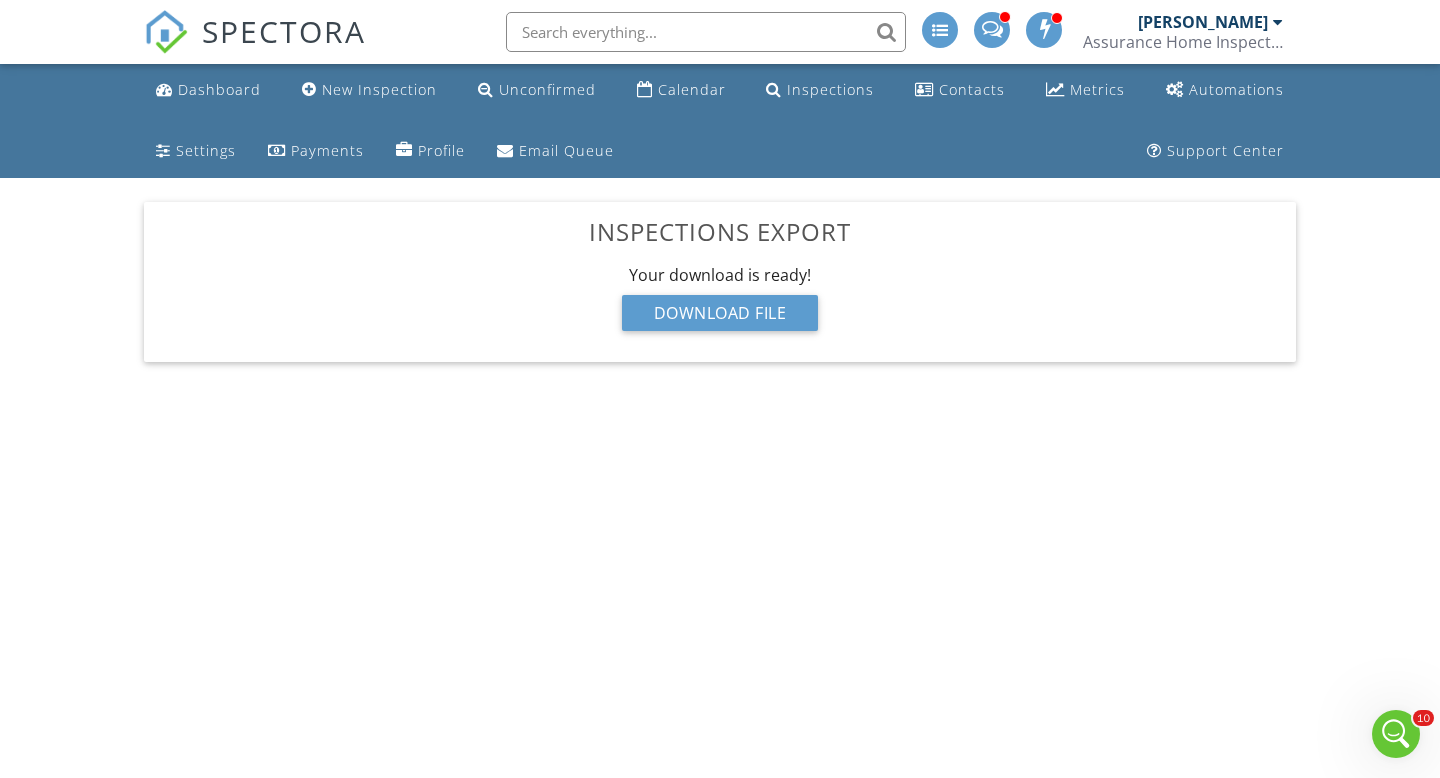click at bounding box center [706, 32] 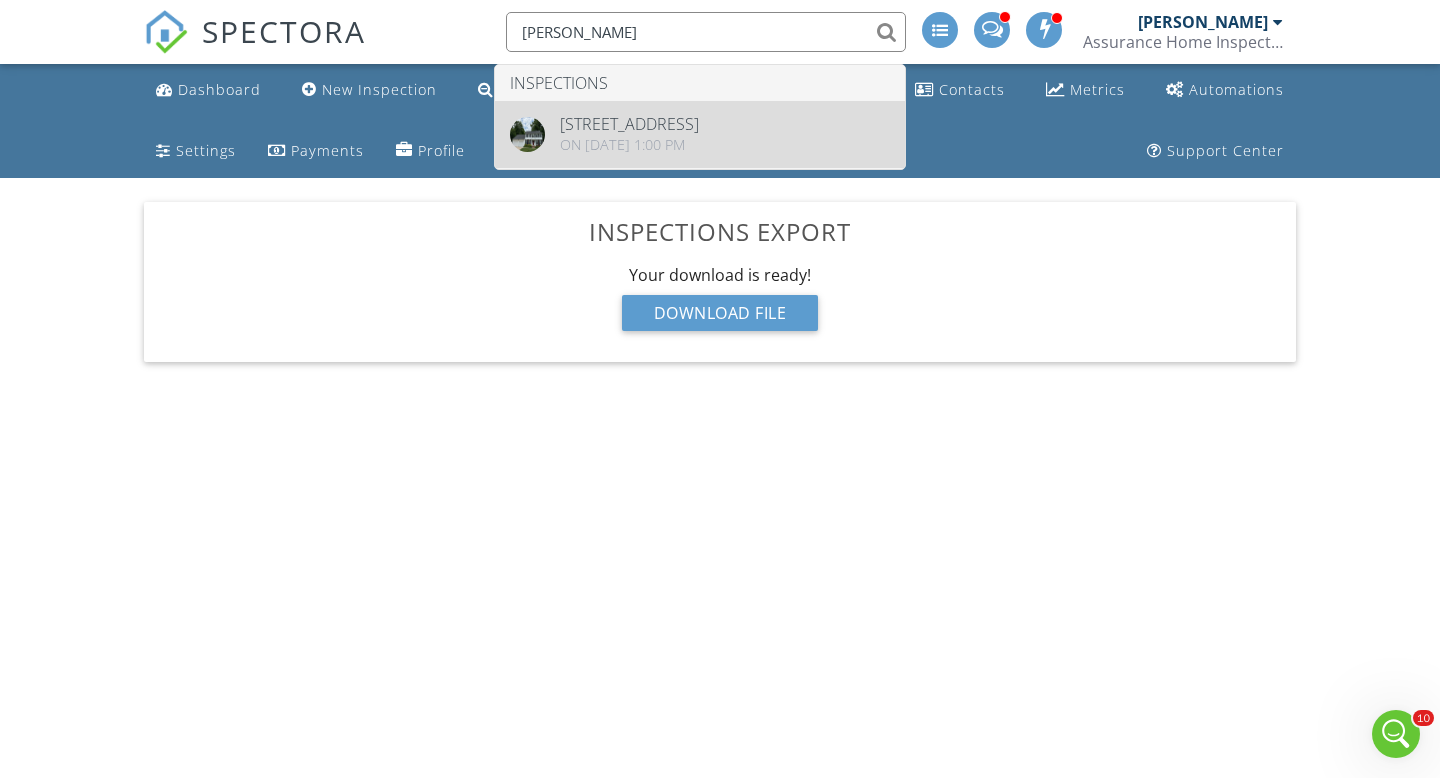 type on "Jens Schmidt" 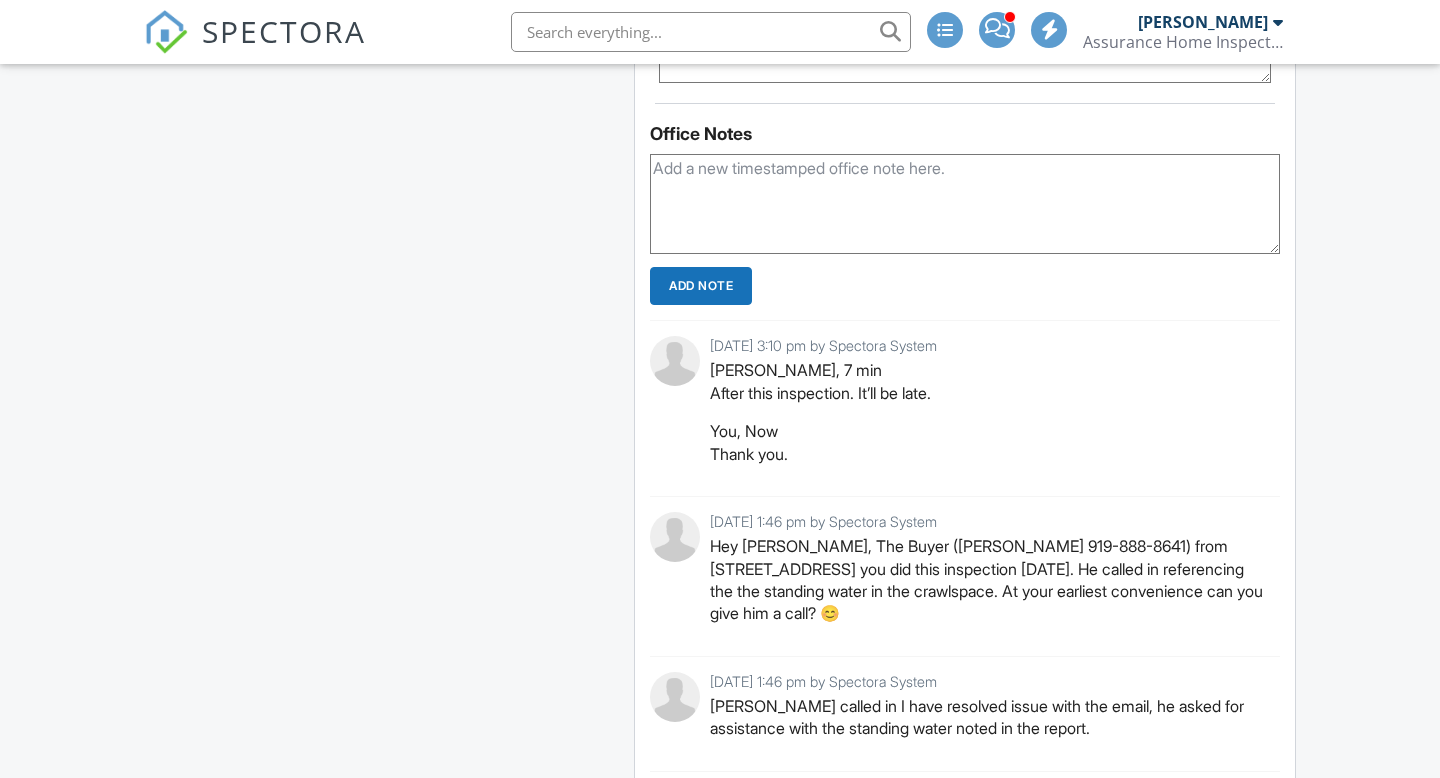 scroll, scrollTop: 2782, scrollLeft: 0, axis: vertical 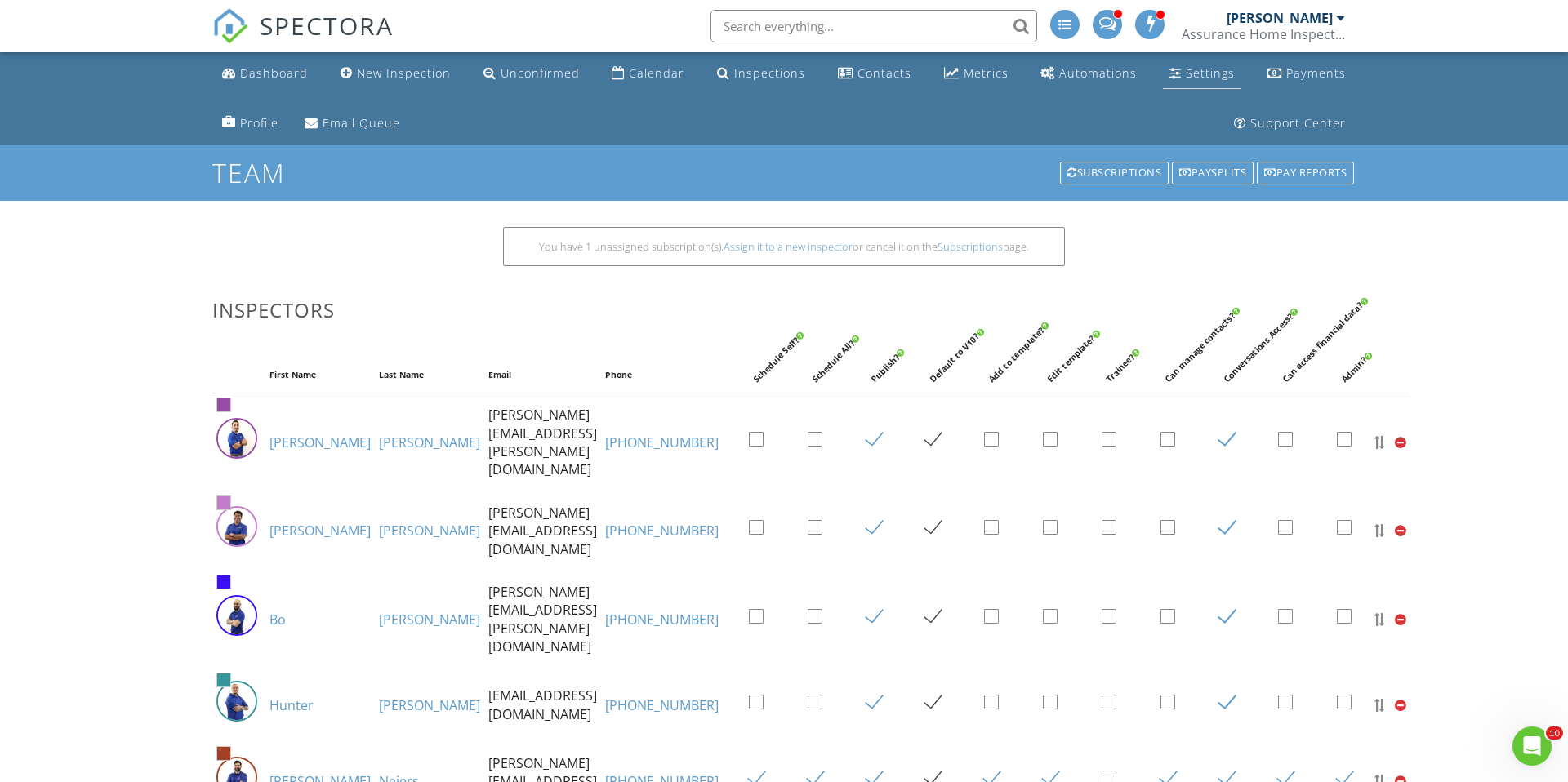 click on "Settings" at bounding box center (1210, 73) 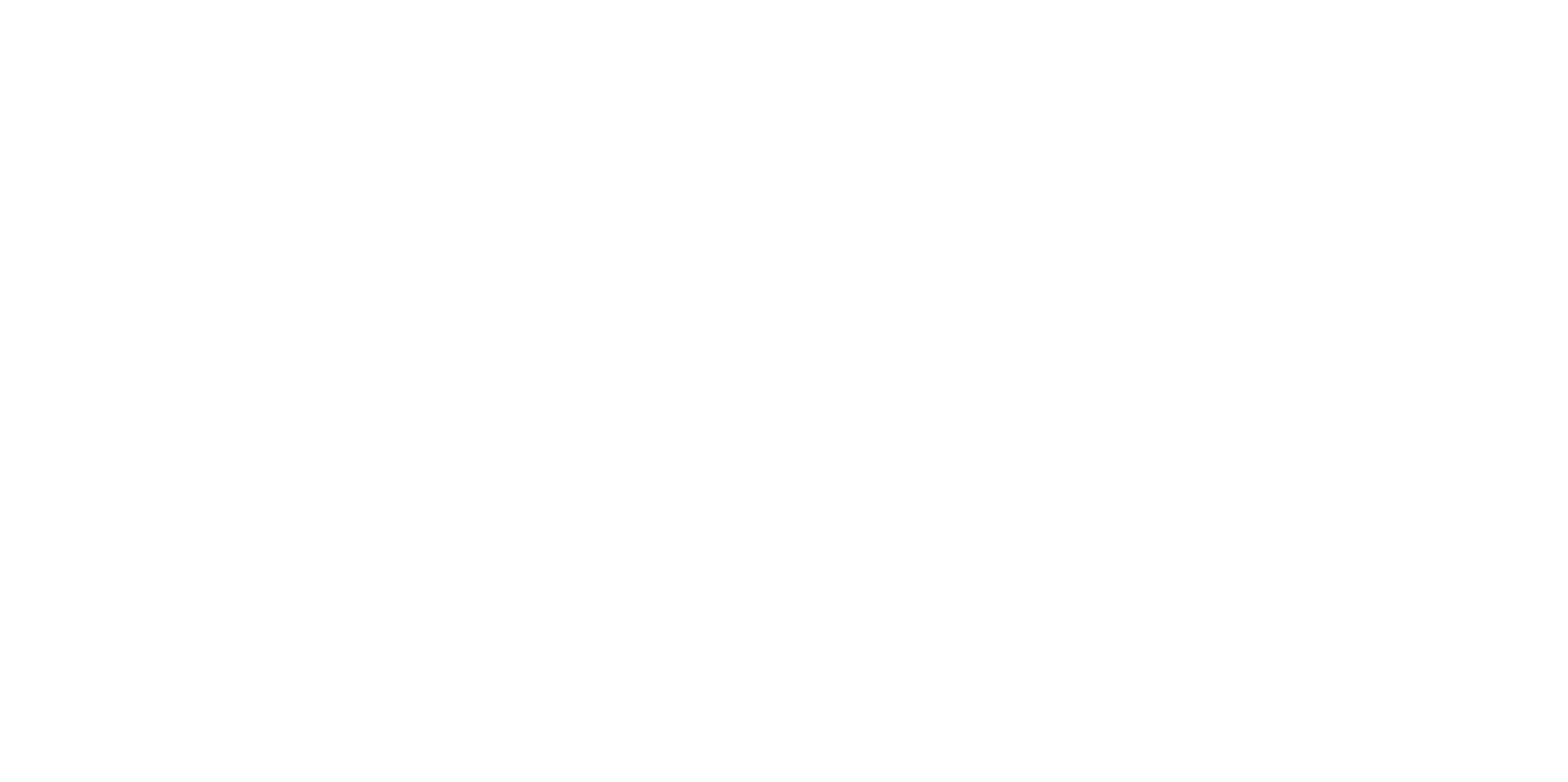 scroll, scrollTop: 0, scrollLeft: 0, axis: both 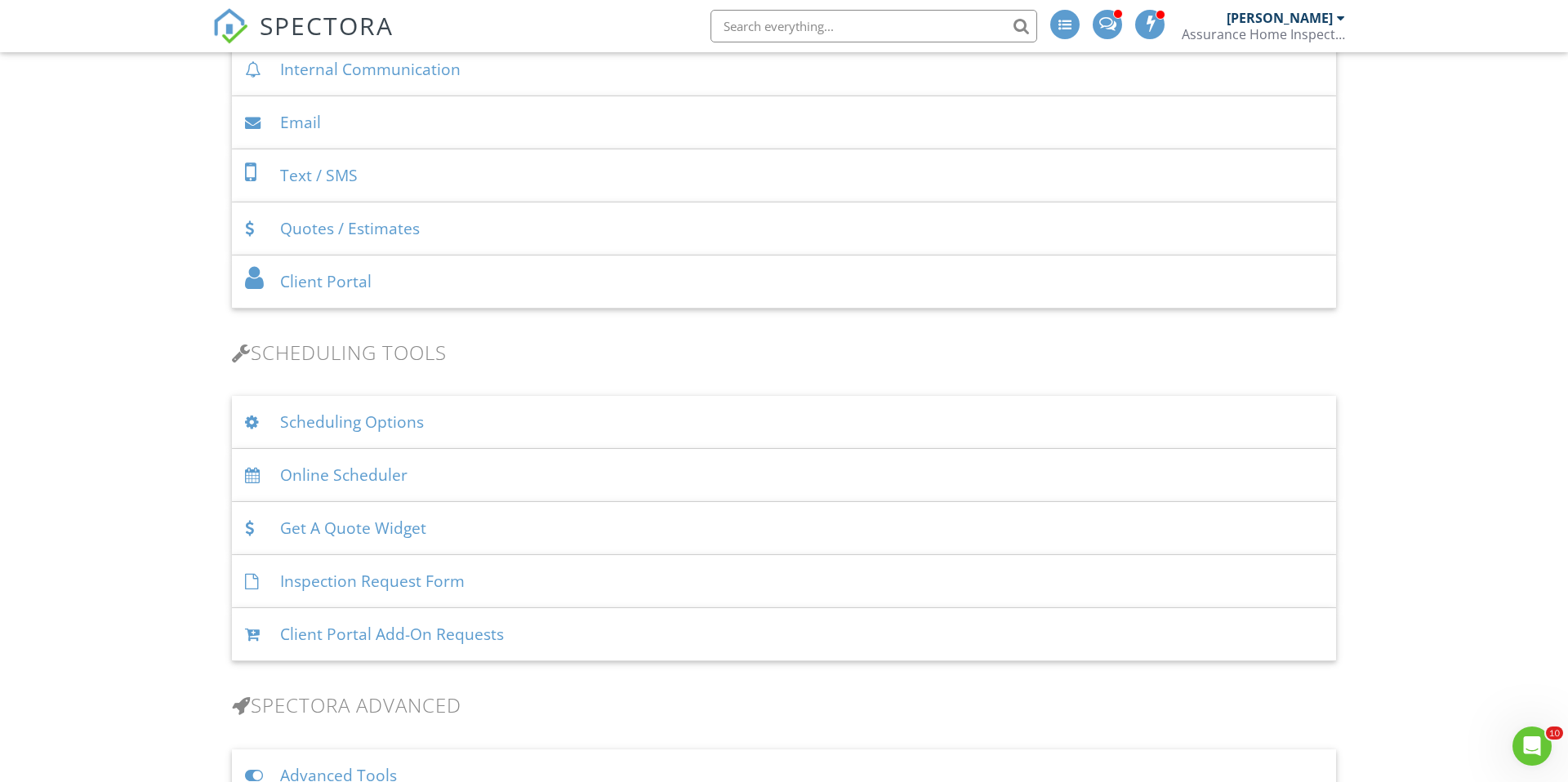 click on "Scheduling Options" at bounding box center [784, 422] 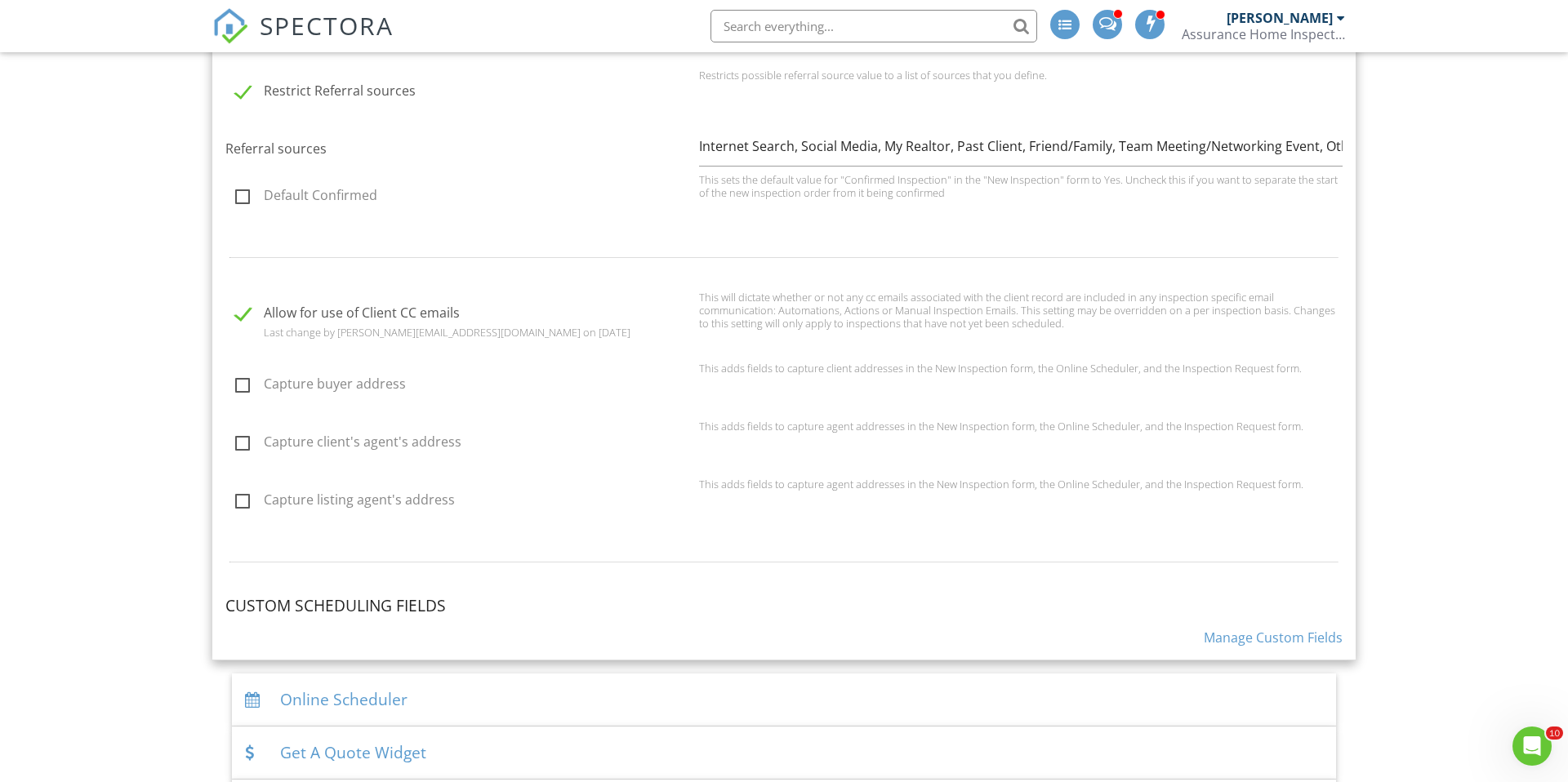 scroll, scrollTop: 1433, scrollLeft: 0, axis: vertical 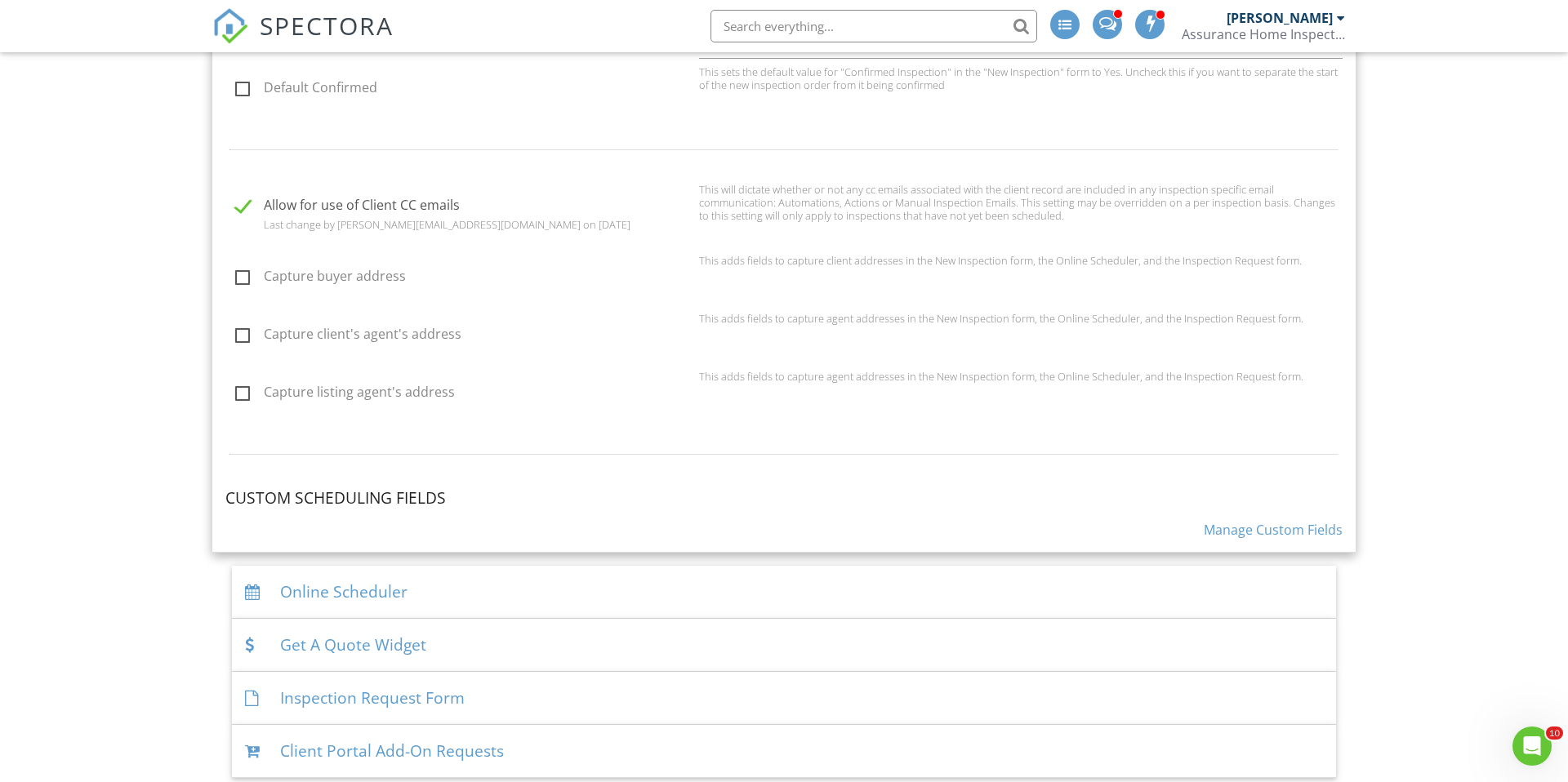 click on "Manage Custom Fields" at bounding box center (1273, 530) 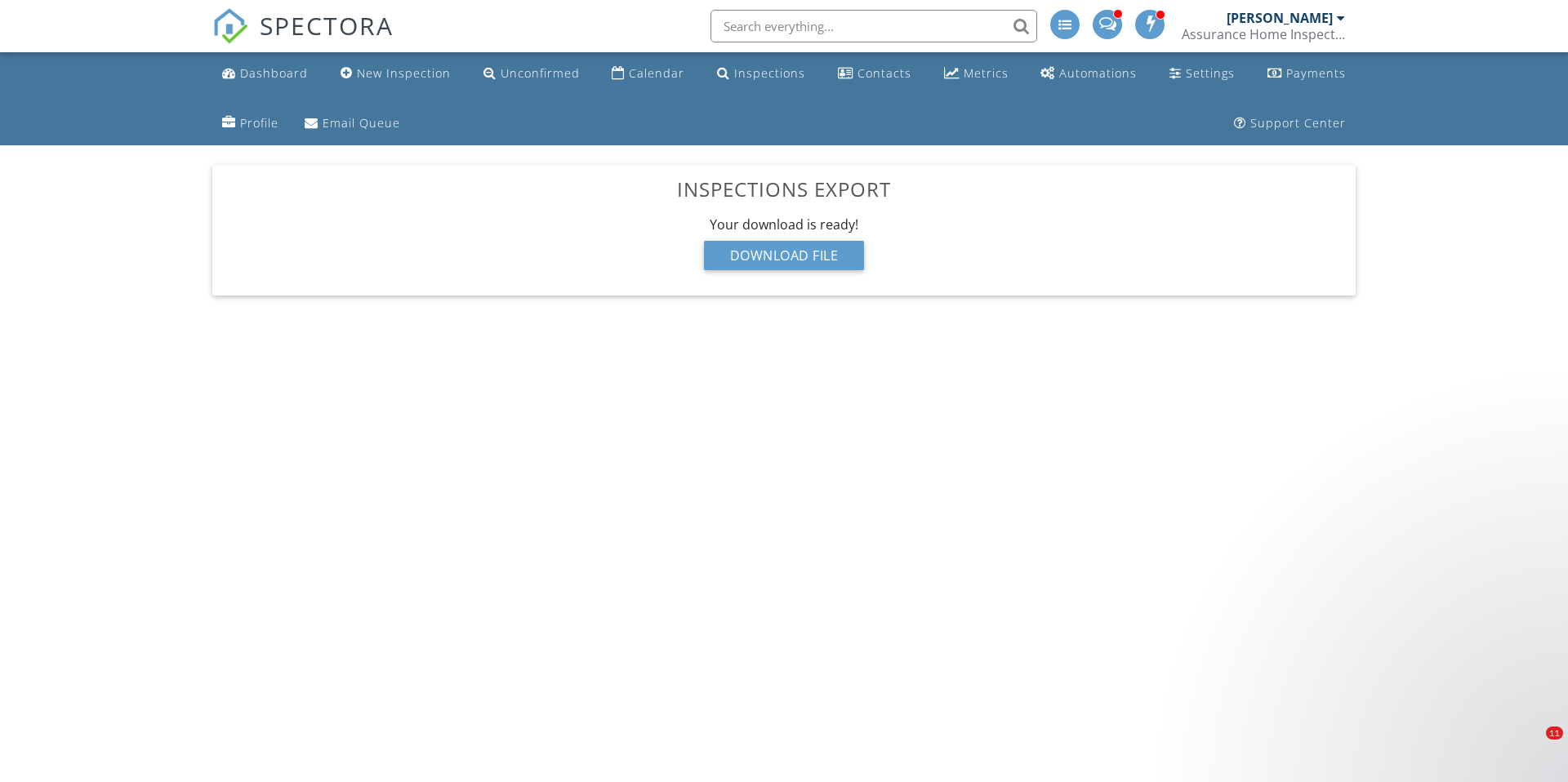 scroll, scrollTop: 0, scrollLeft: 0, axis: both 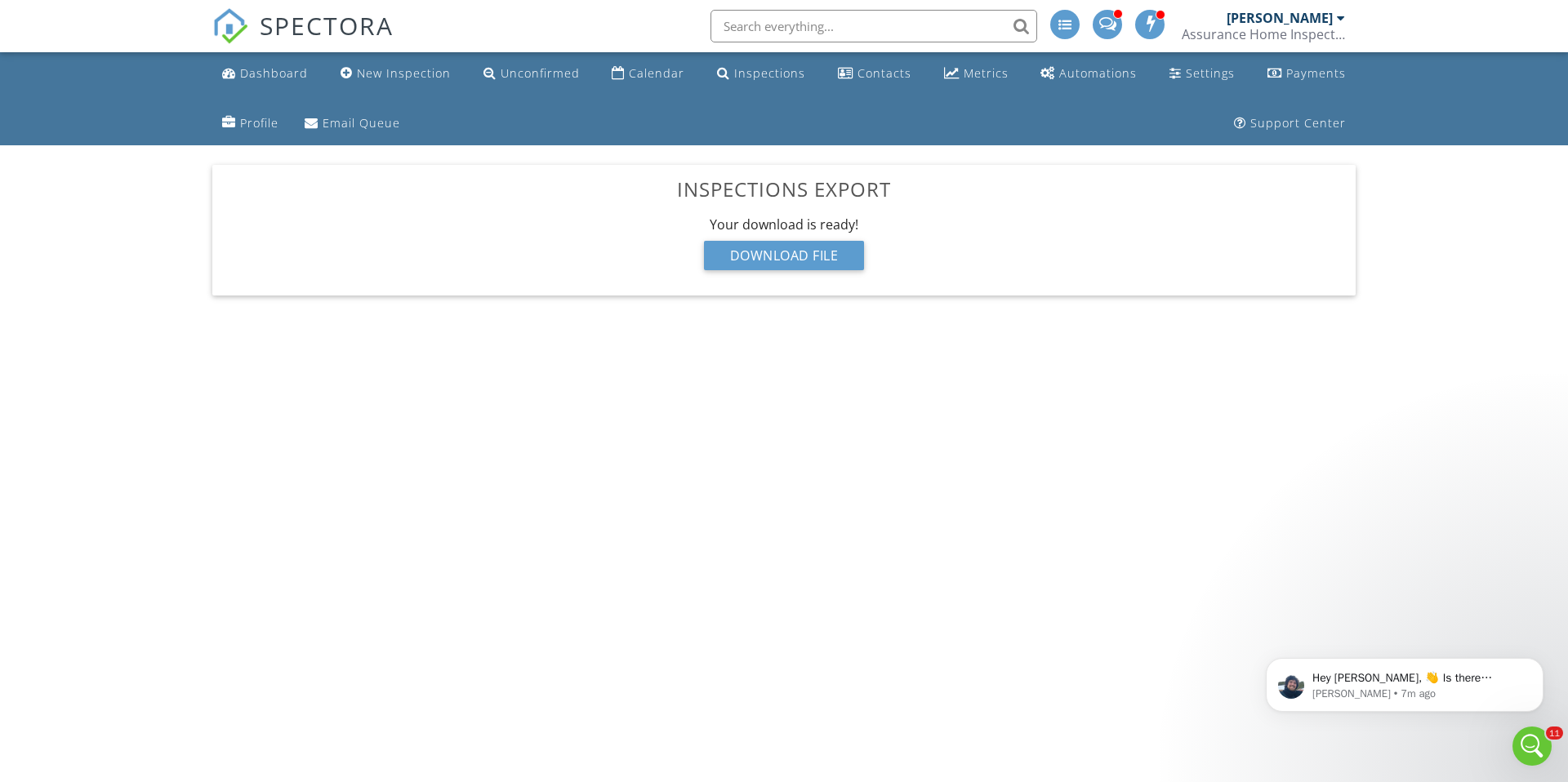 click at bounding box center (1341, 18) 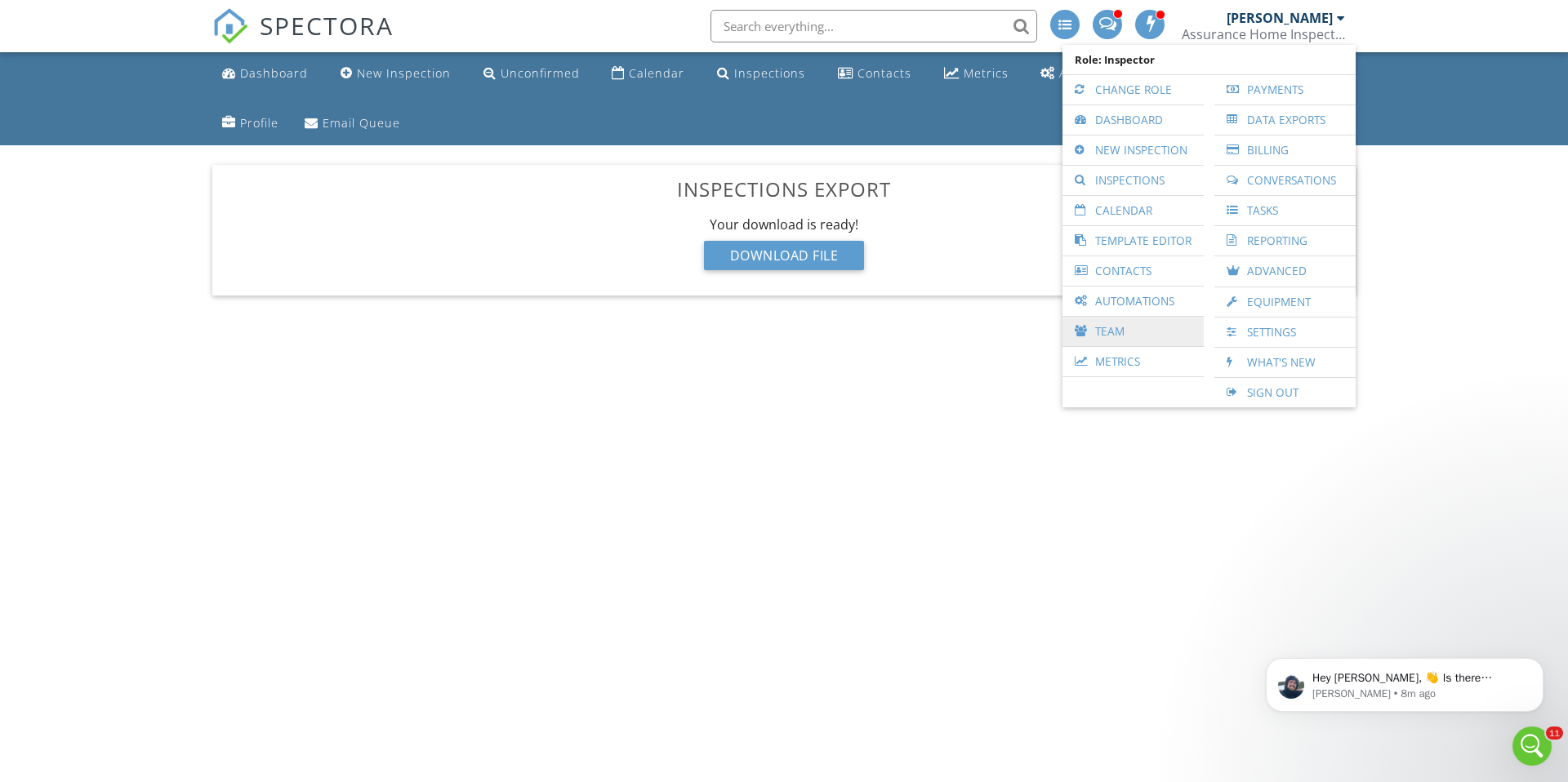 click on "Team" at bounding box center [1133, 331] 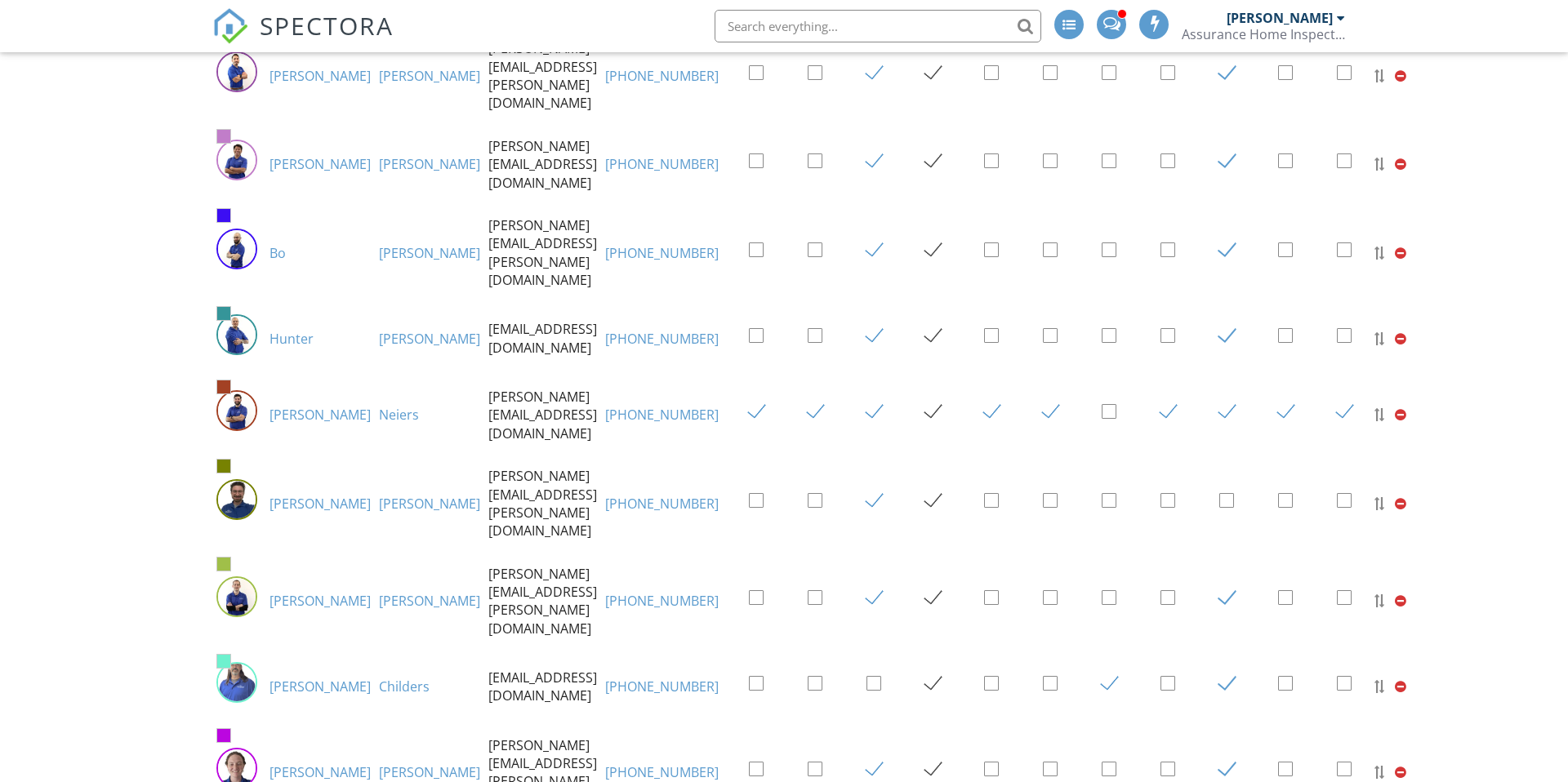 scroll, scrollTop: 367, scrollLeft: 0, axis: vertical 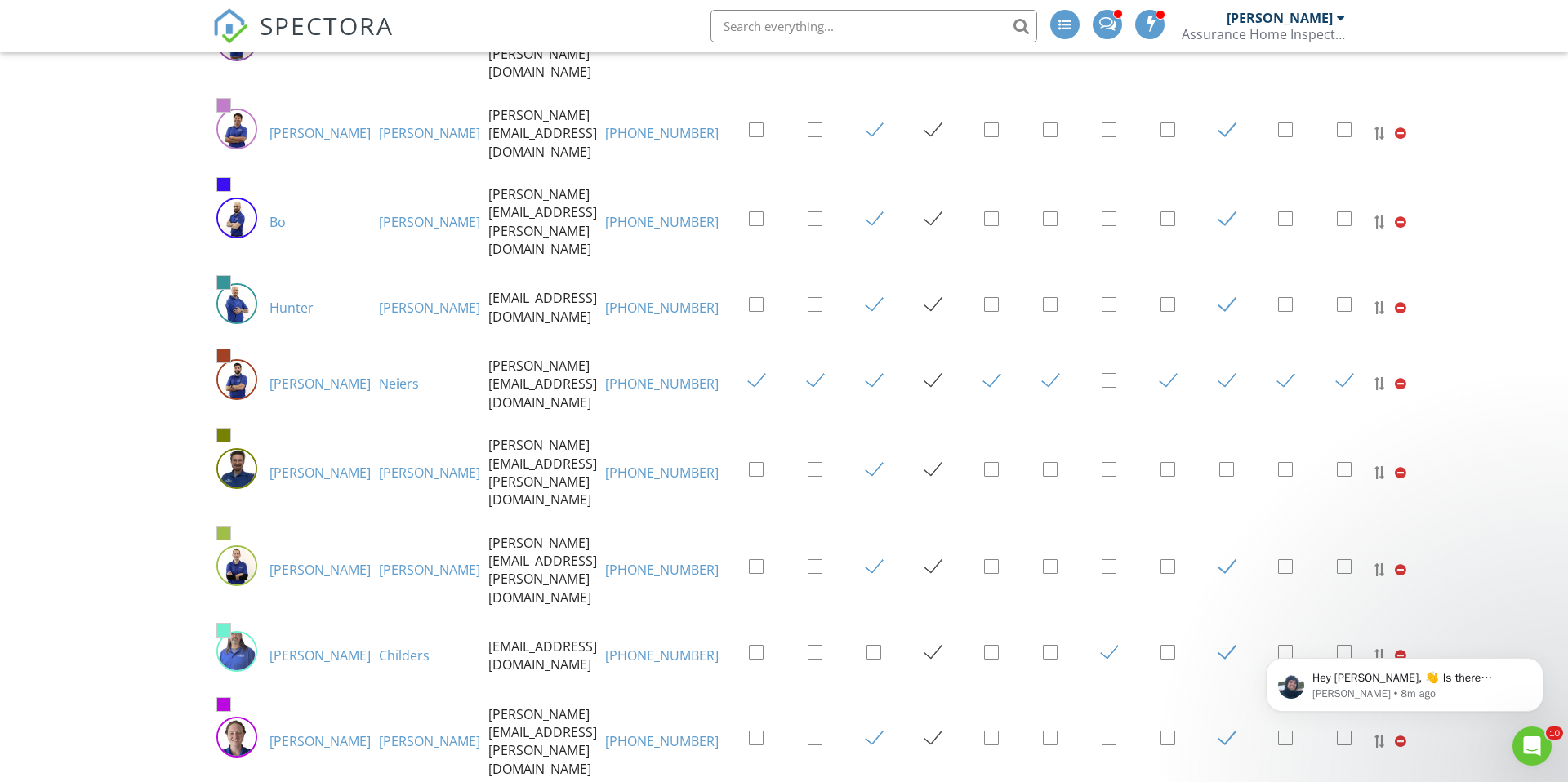 click at bounding box center (1401, 308) 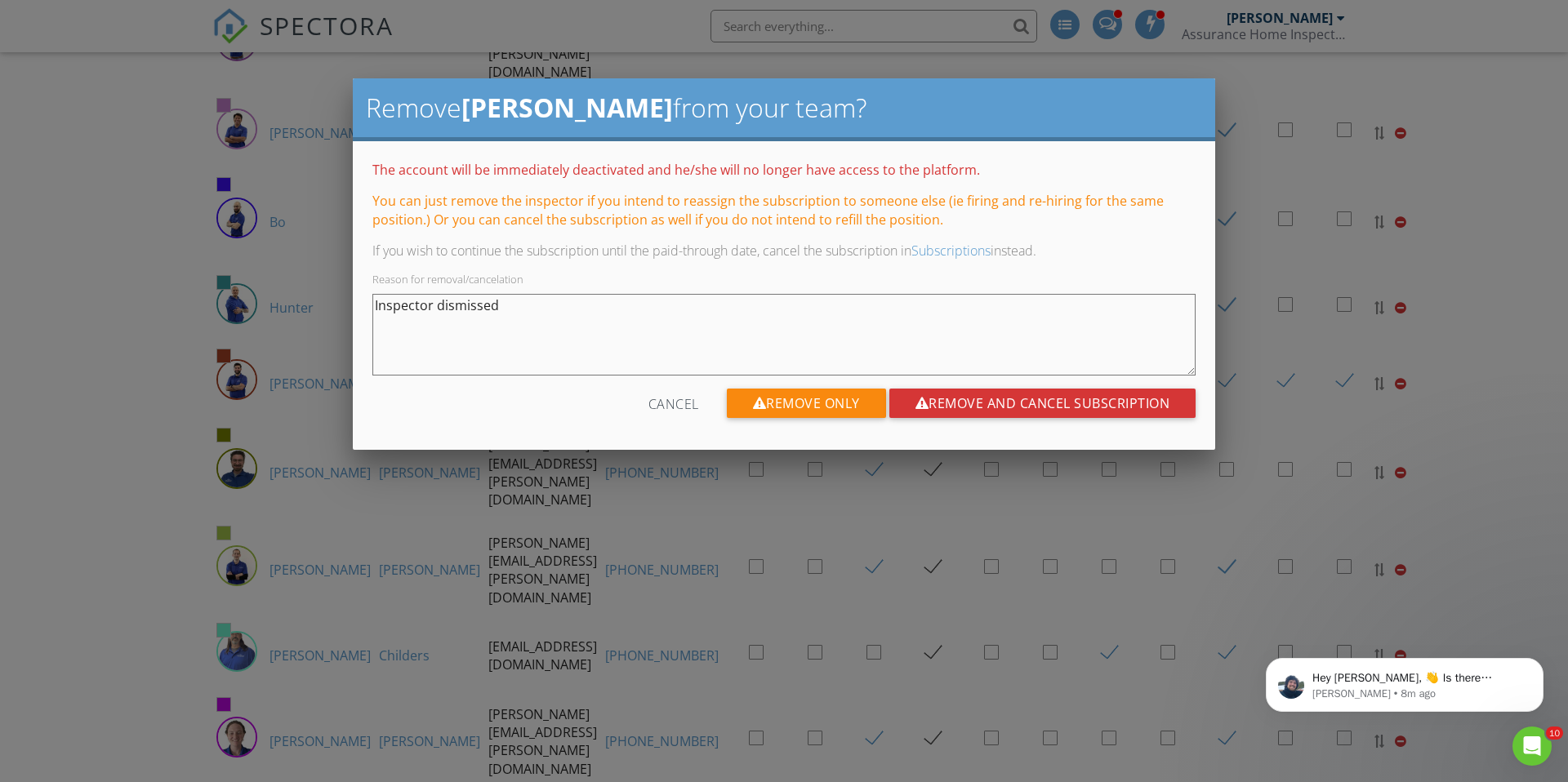 click on "Inspector dismissed" at bounding box center (784, 335) 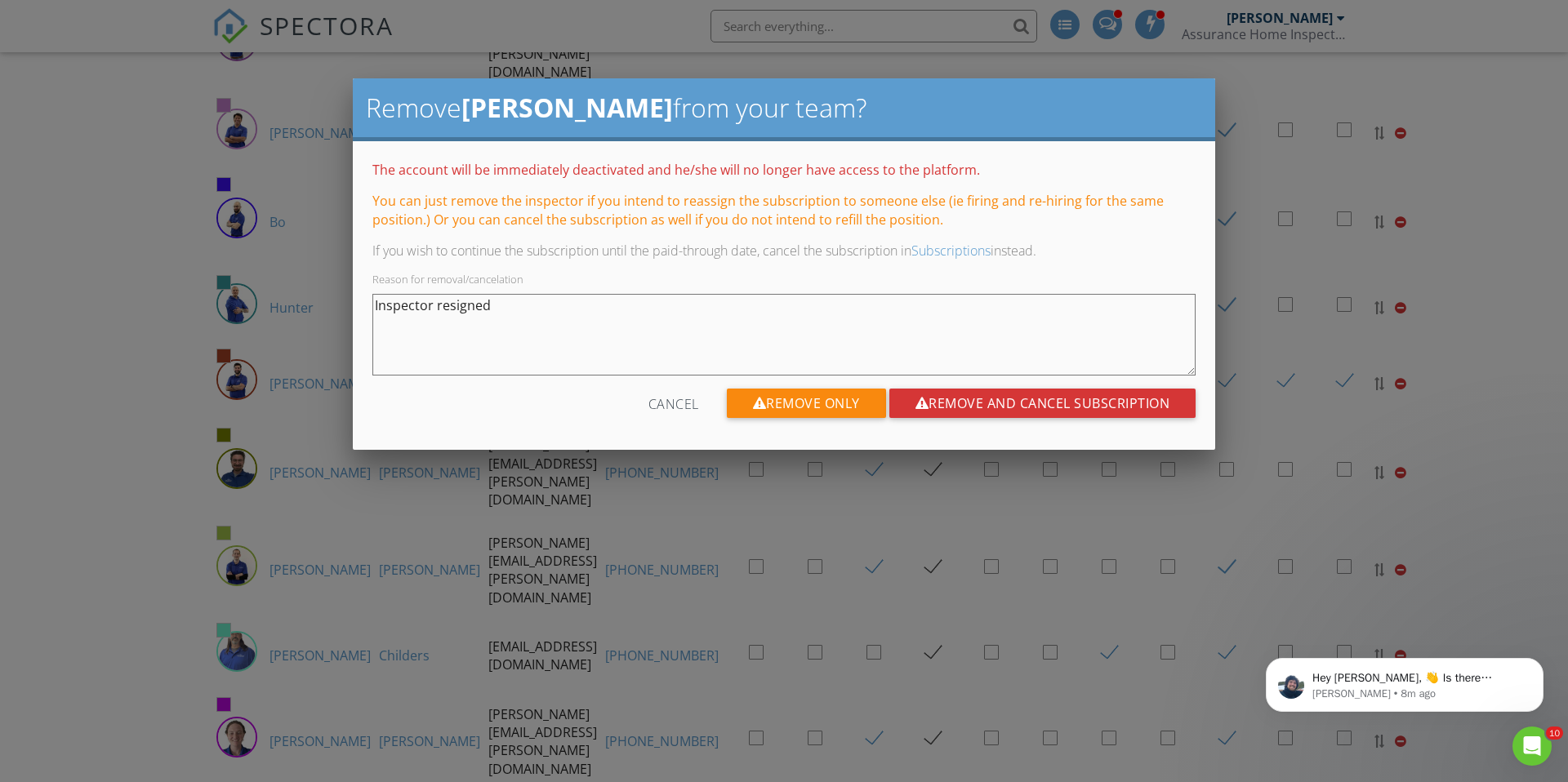 type on "Inspector resigned" 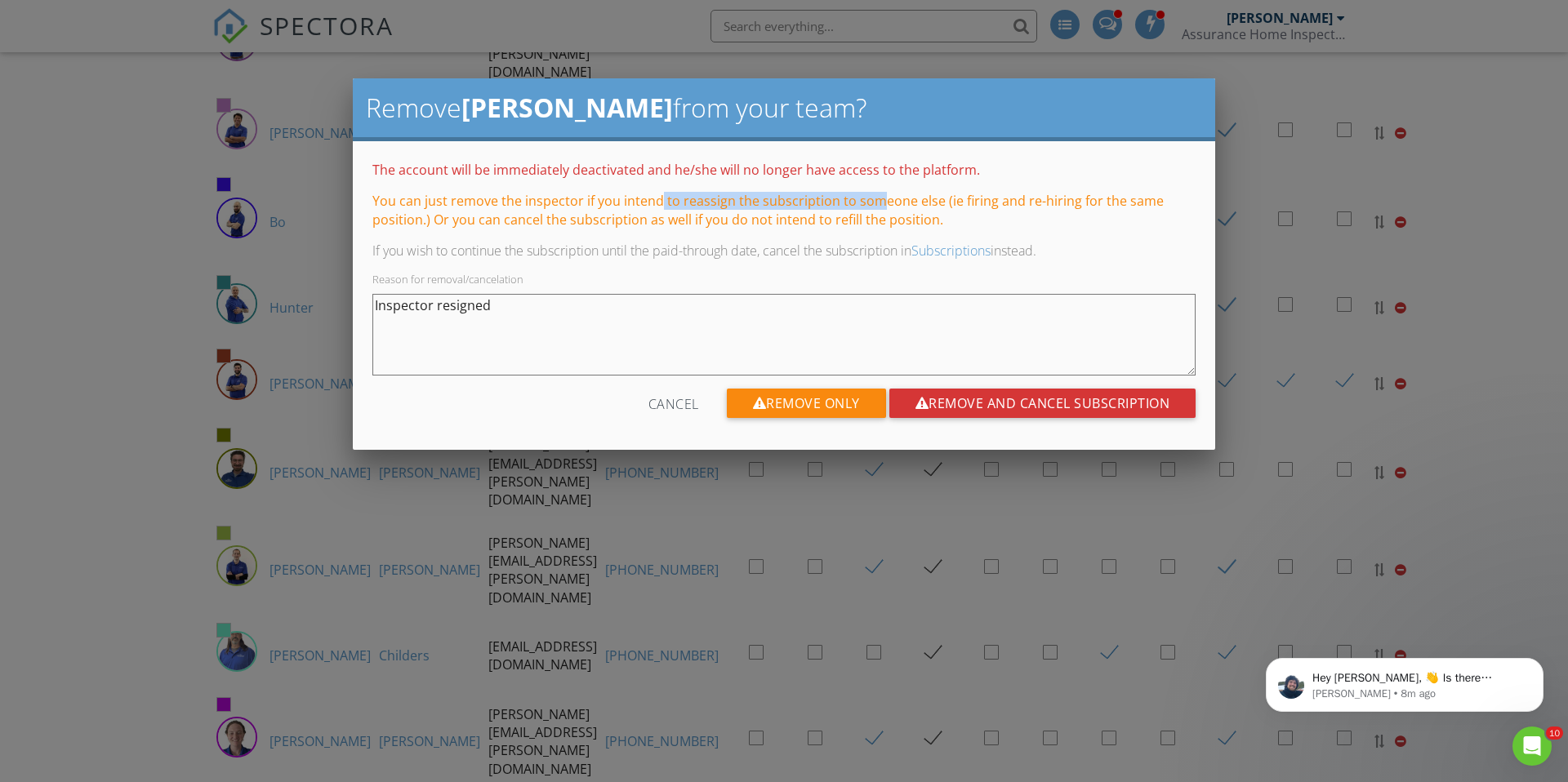 drag, startPoint x: 656, startPoint y: 204, endPoint x: 871, endPoint y: 202, distance: 215.0093 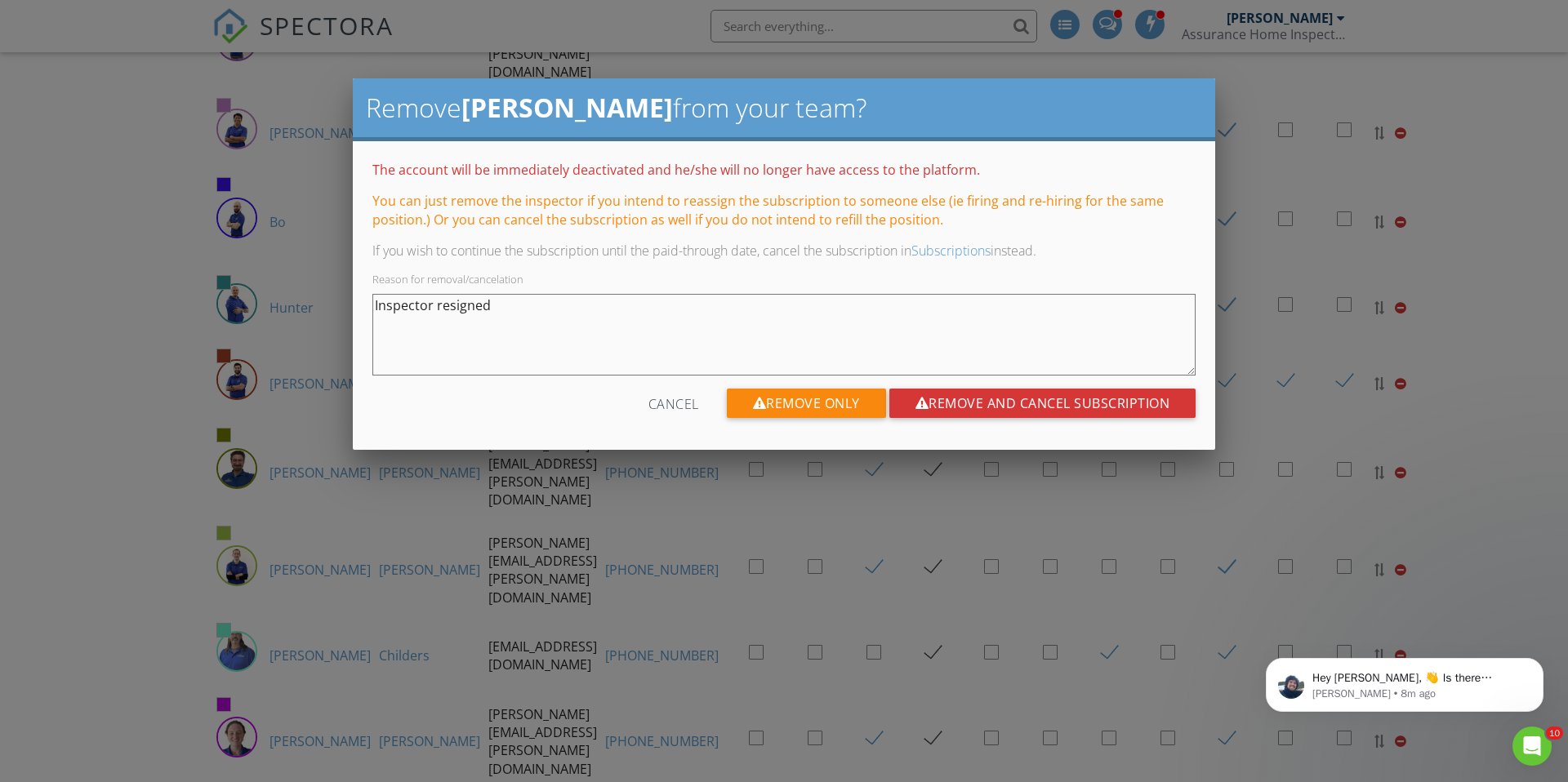 click on "You can just remove the inspector if you intend to reassign the subscription to someone else (ie firing and re-hiring for the same position.) Or you can cancel the subscription as well if you do not intend to refill the position." at bounding box center (784, 210) 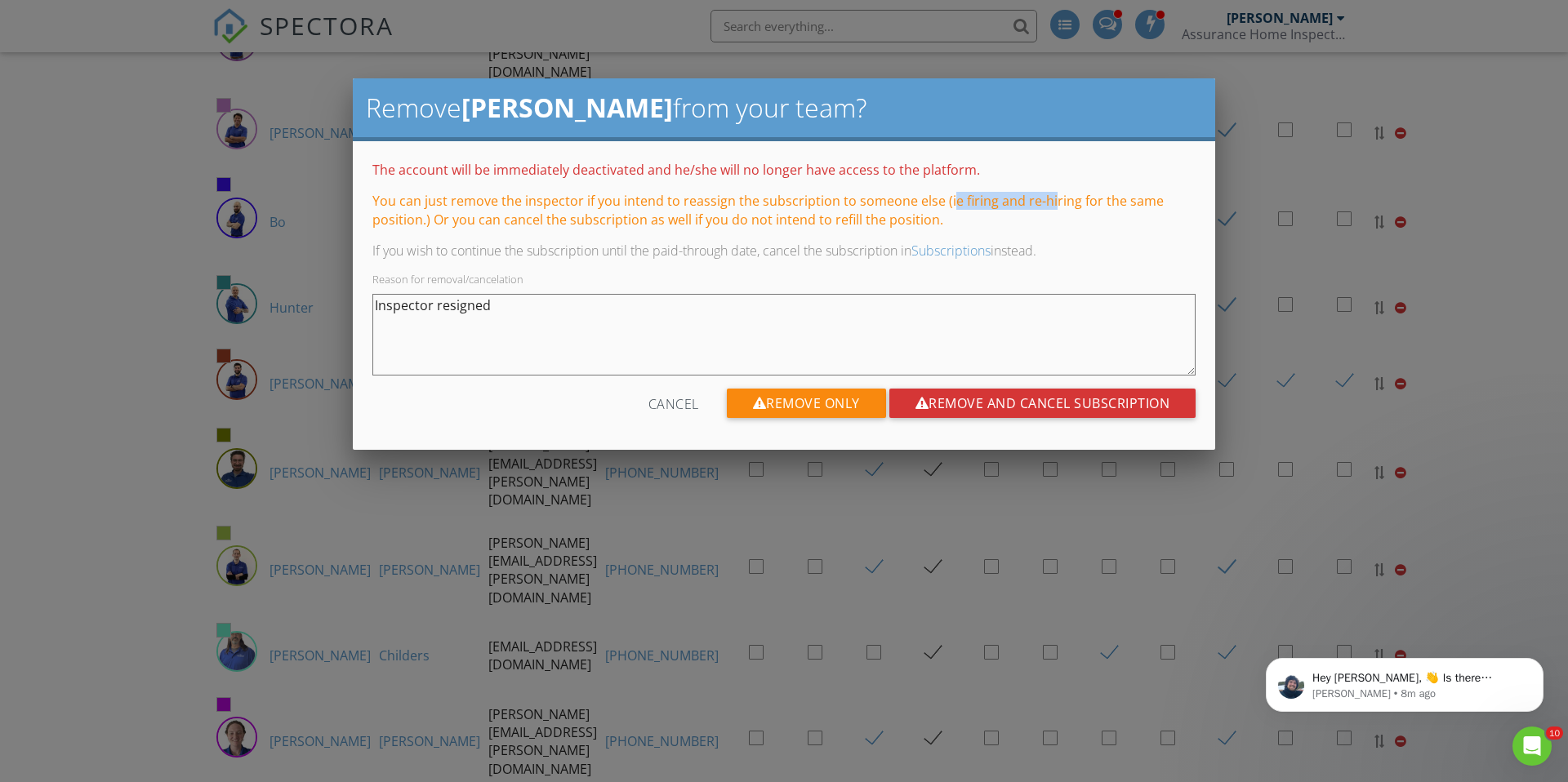 drag, startPoint x: 945, startPoint y: 203, endPoint x: 1048, endPoint y: 204, distance: 103.00485 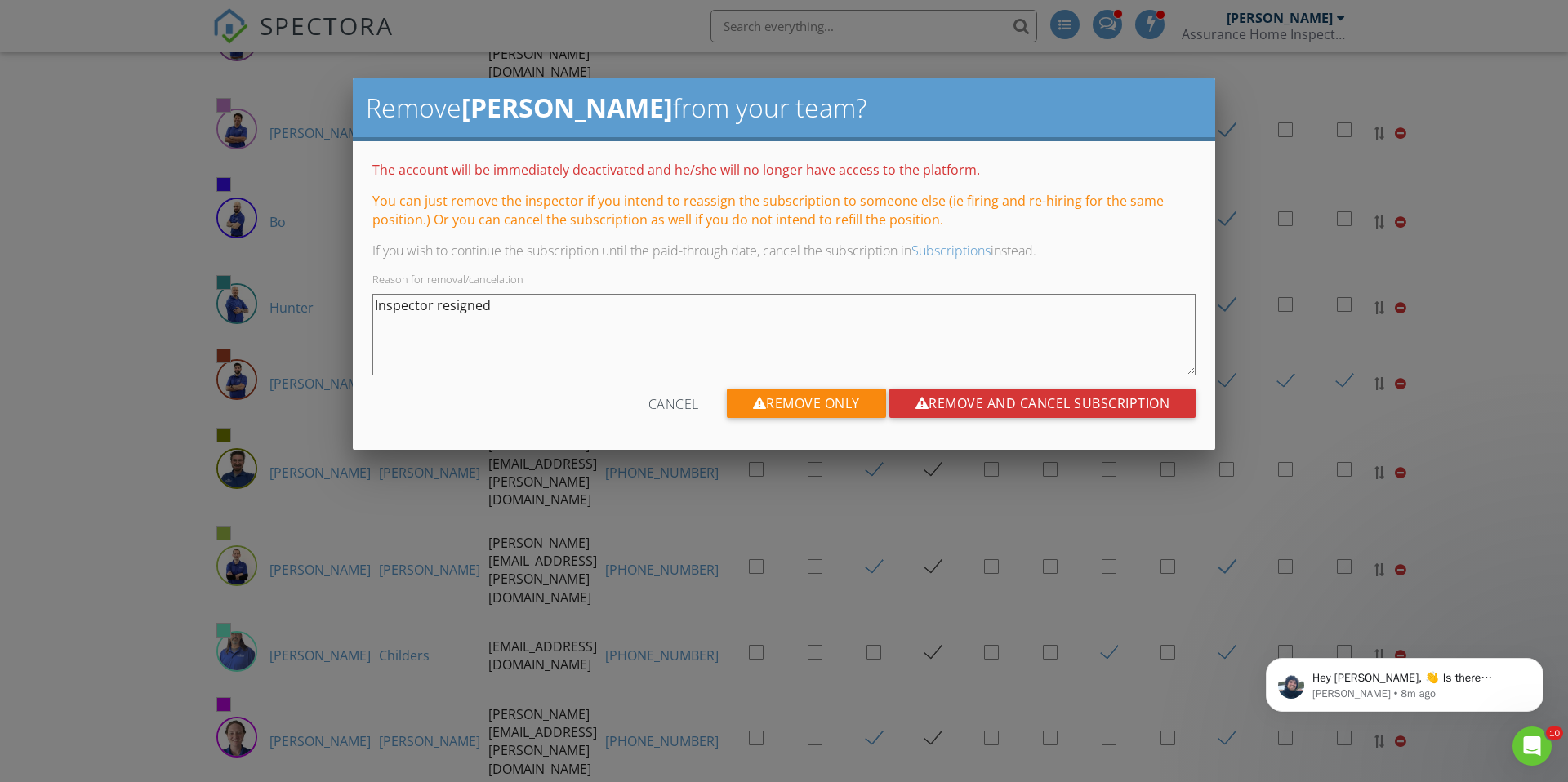 click on "You can just remove the inspector if you intend to reassign the subscription to someone else (ie firing and re-hiring for the same position.) Or you can cancel the subscription as well if you do not intend to refill the position." at bounding box center (784, 210) 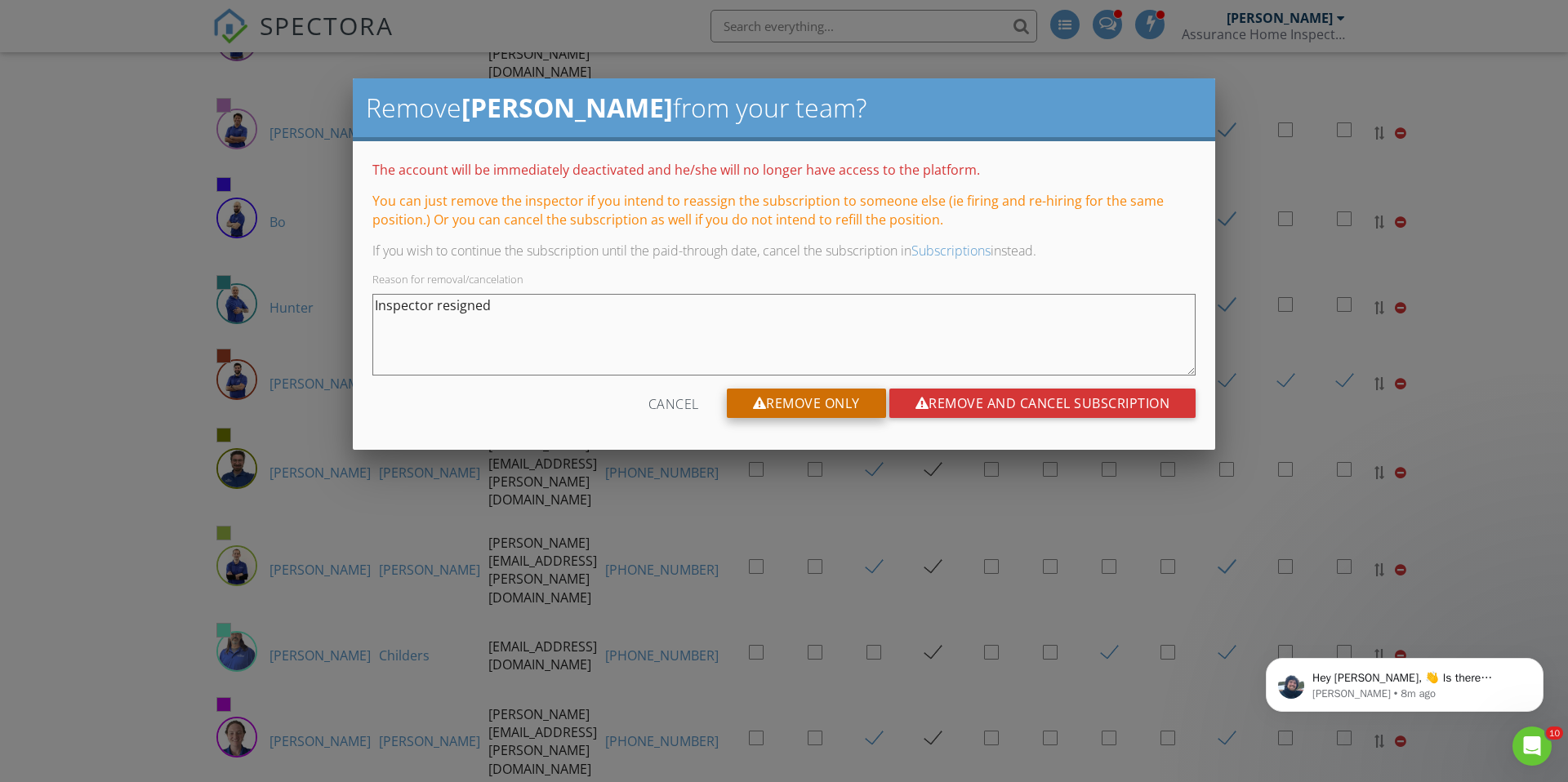 click on "Remove Only" at bounding box center (806, 403) 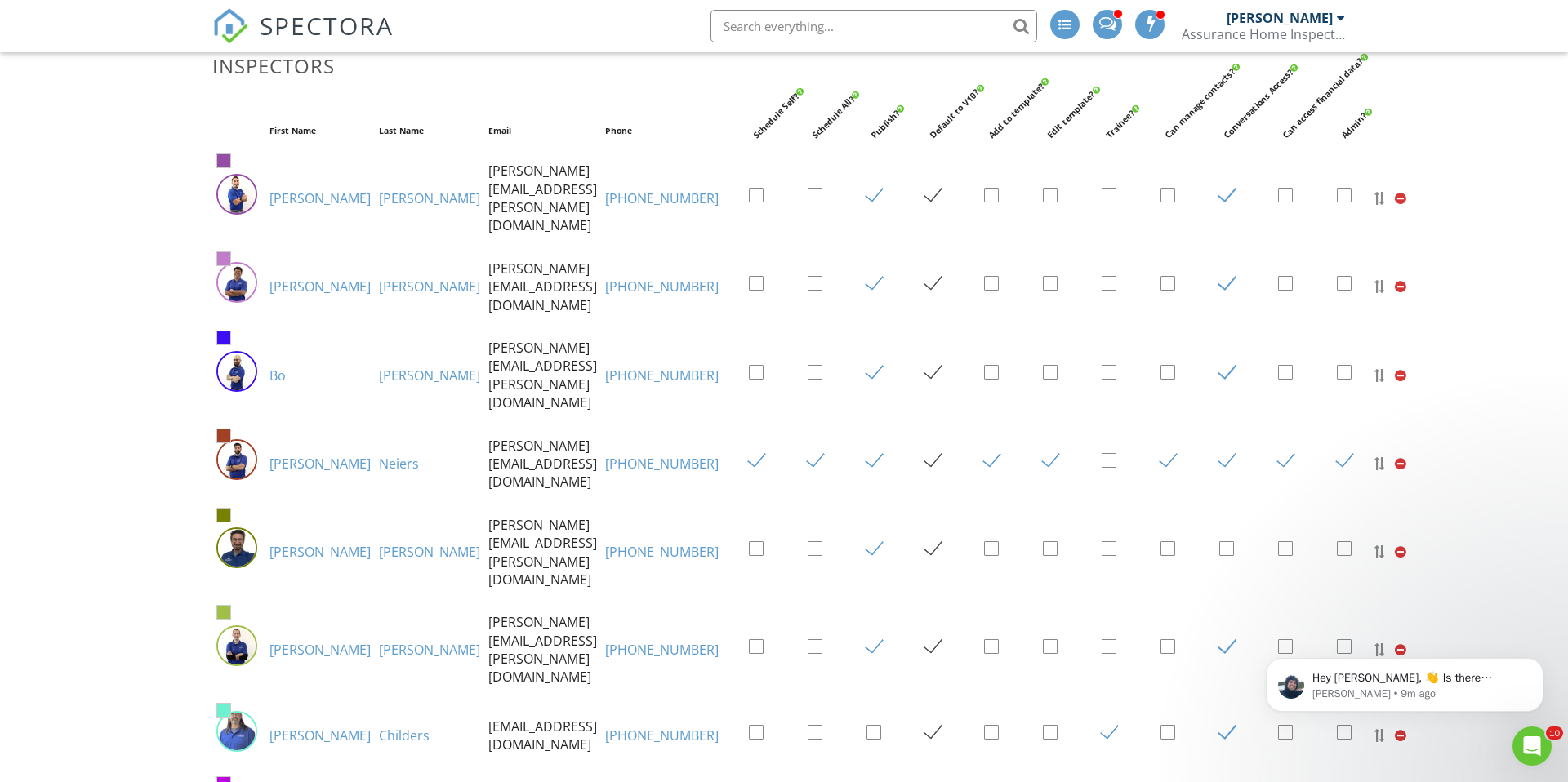 scroll, scrollTop: 0, scrollLeft: 0, axis: both 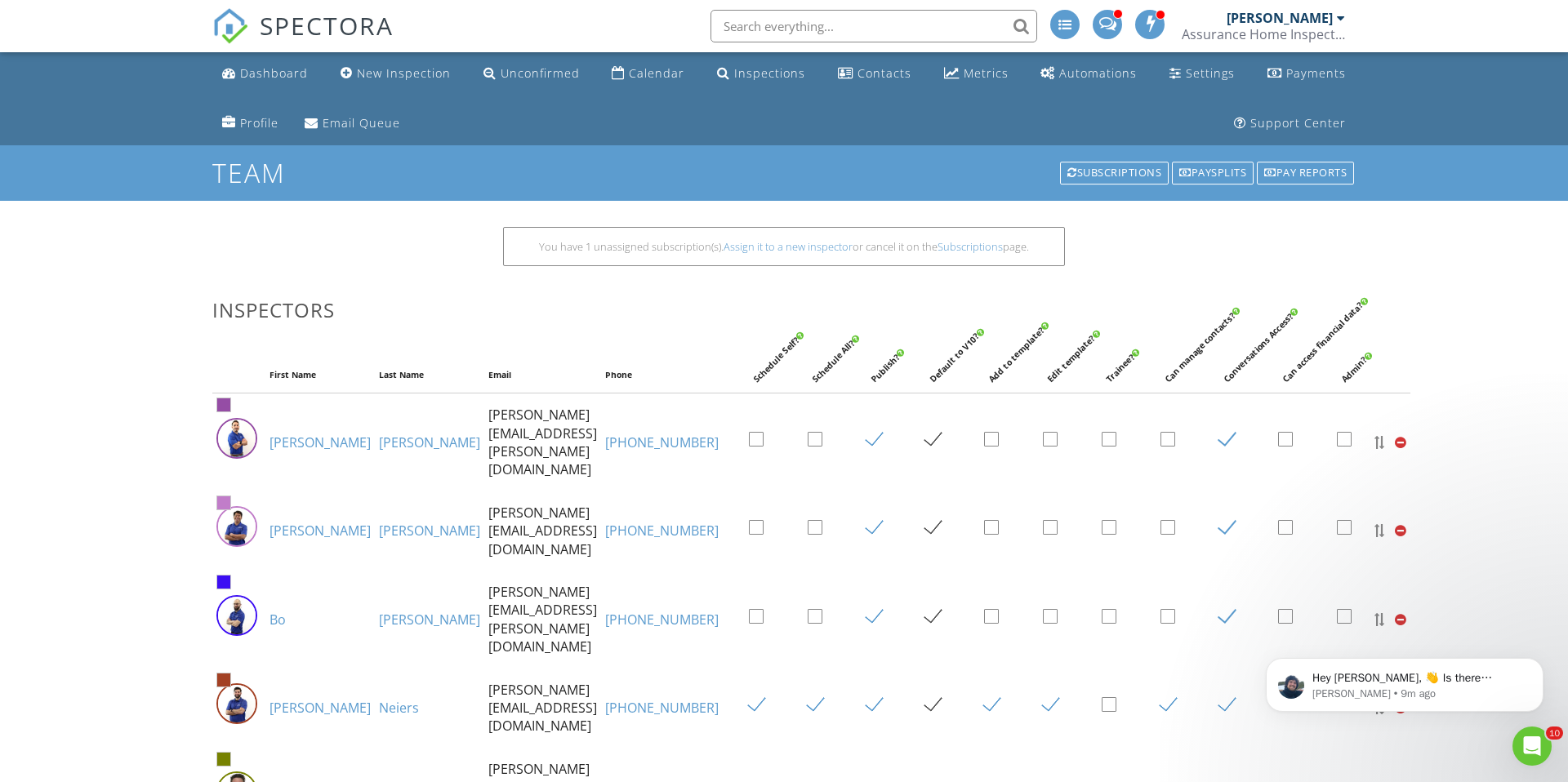 click at bounding box center (1341, 18) 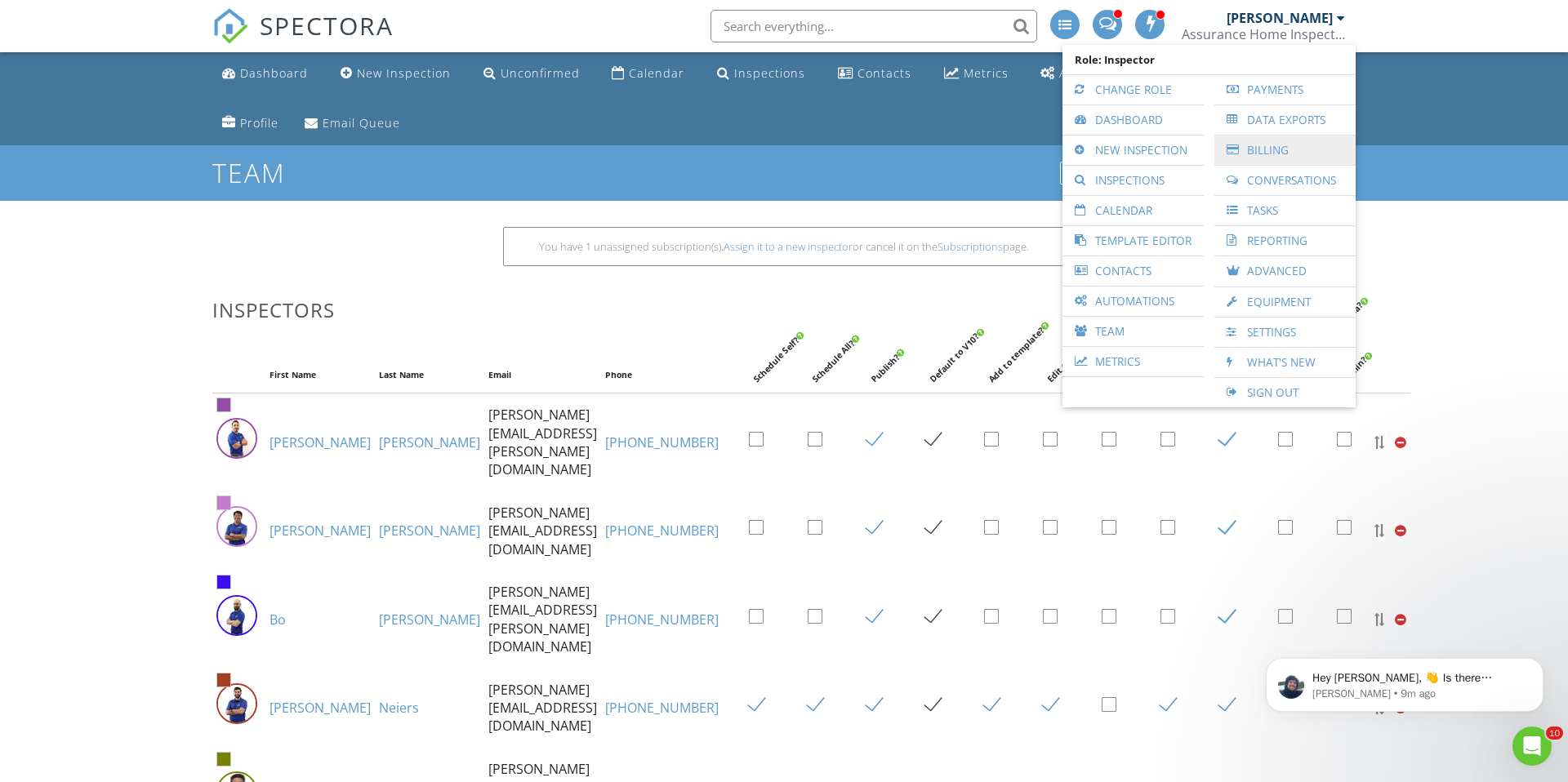 click on "Billing" at bounding box center [1285, 150] 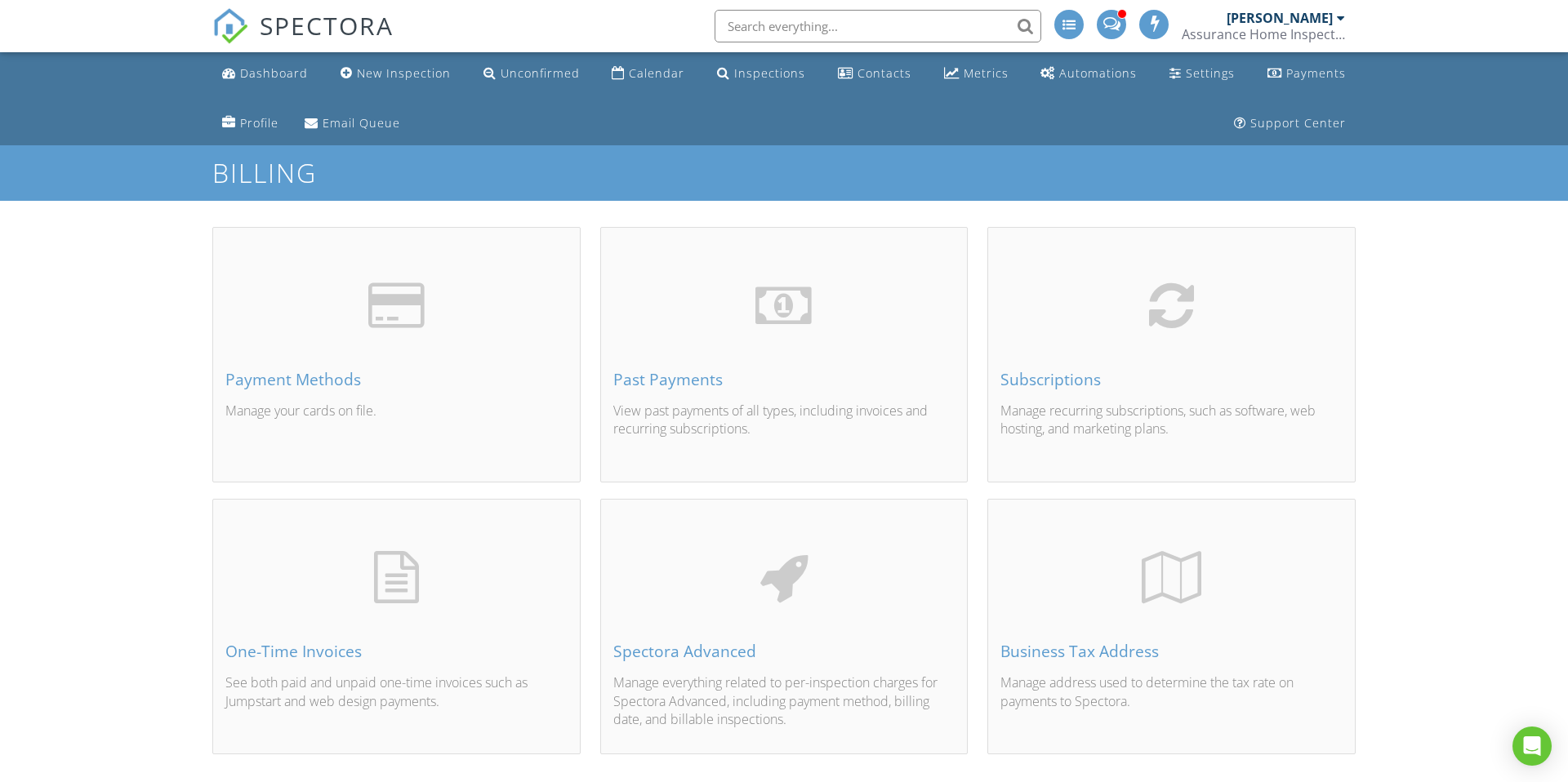 scroll, scrollTop: 0, scrollLeft: 0, axis: both 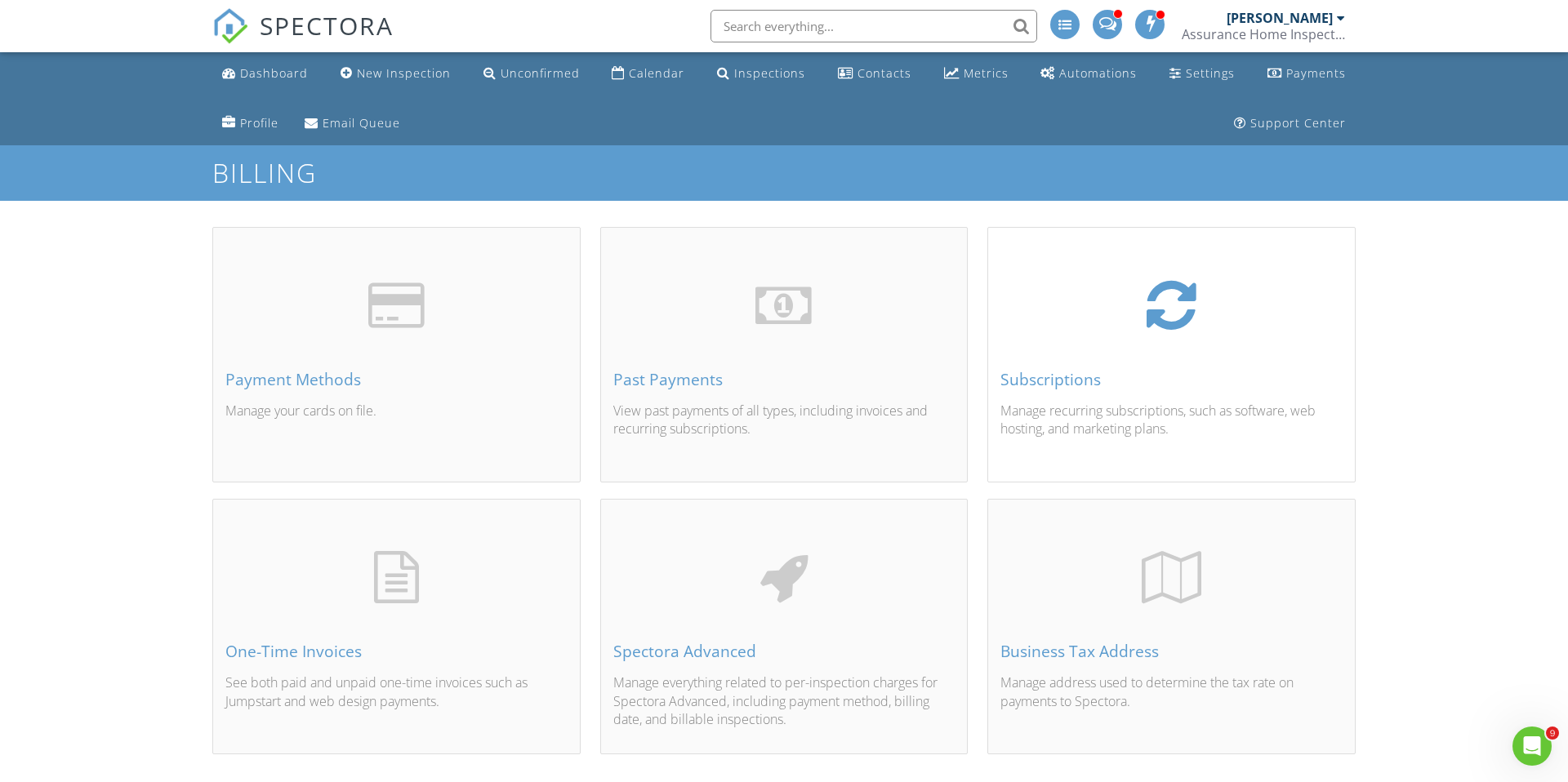 click on "Subscriptions" at bounding box center (1171, 380) 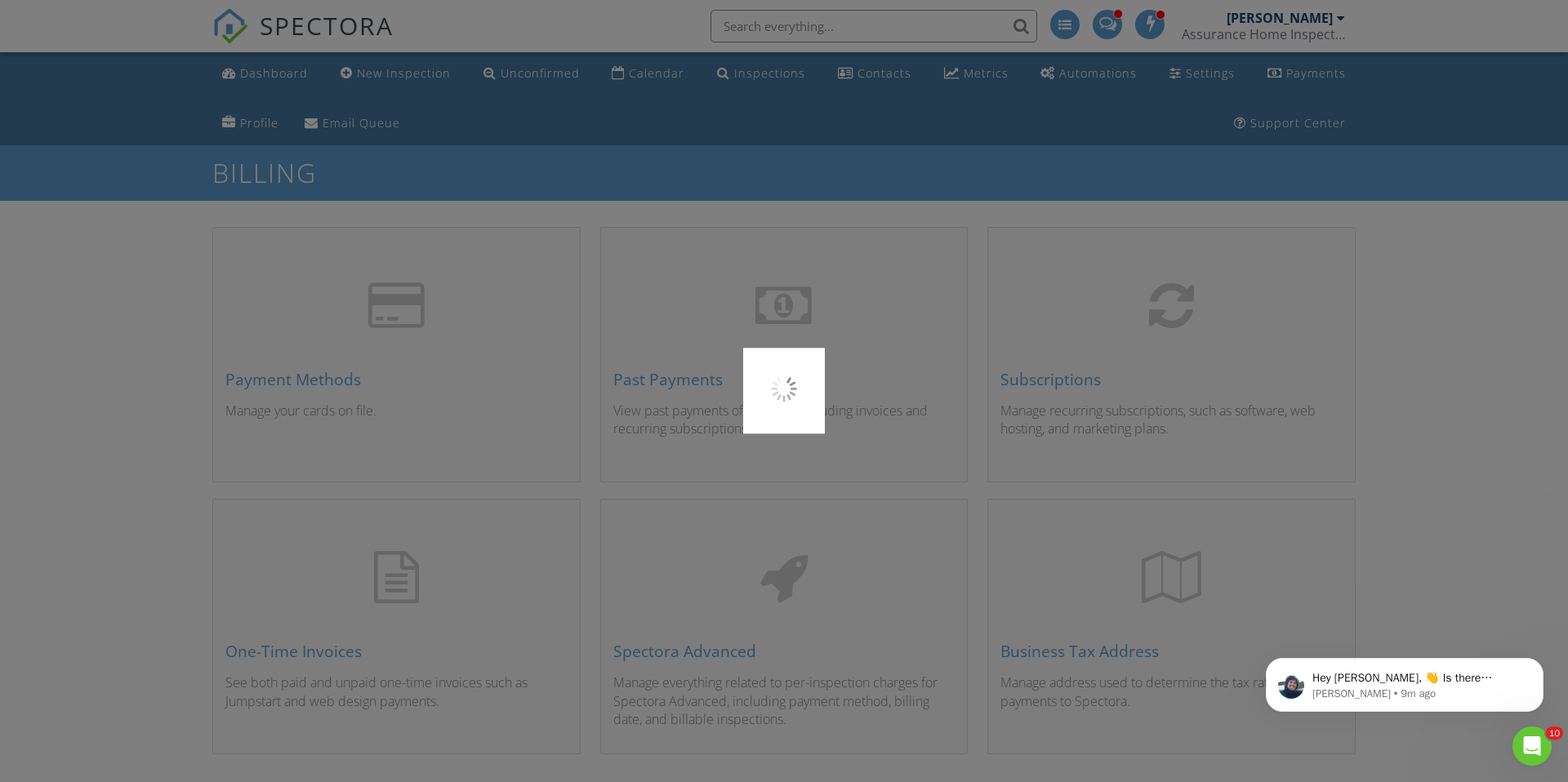scroll, scrollTop: 0, scrollLeft: 0, axis: both 